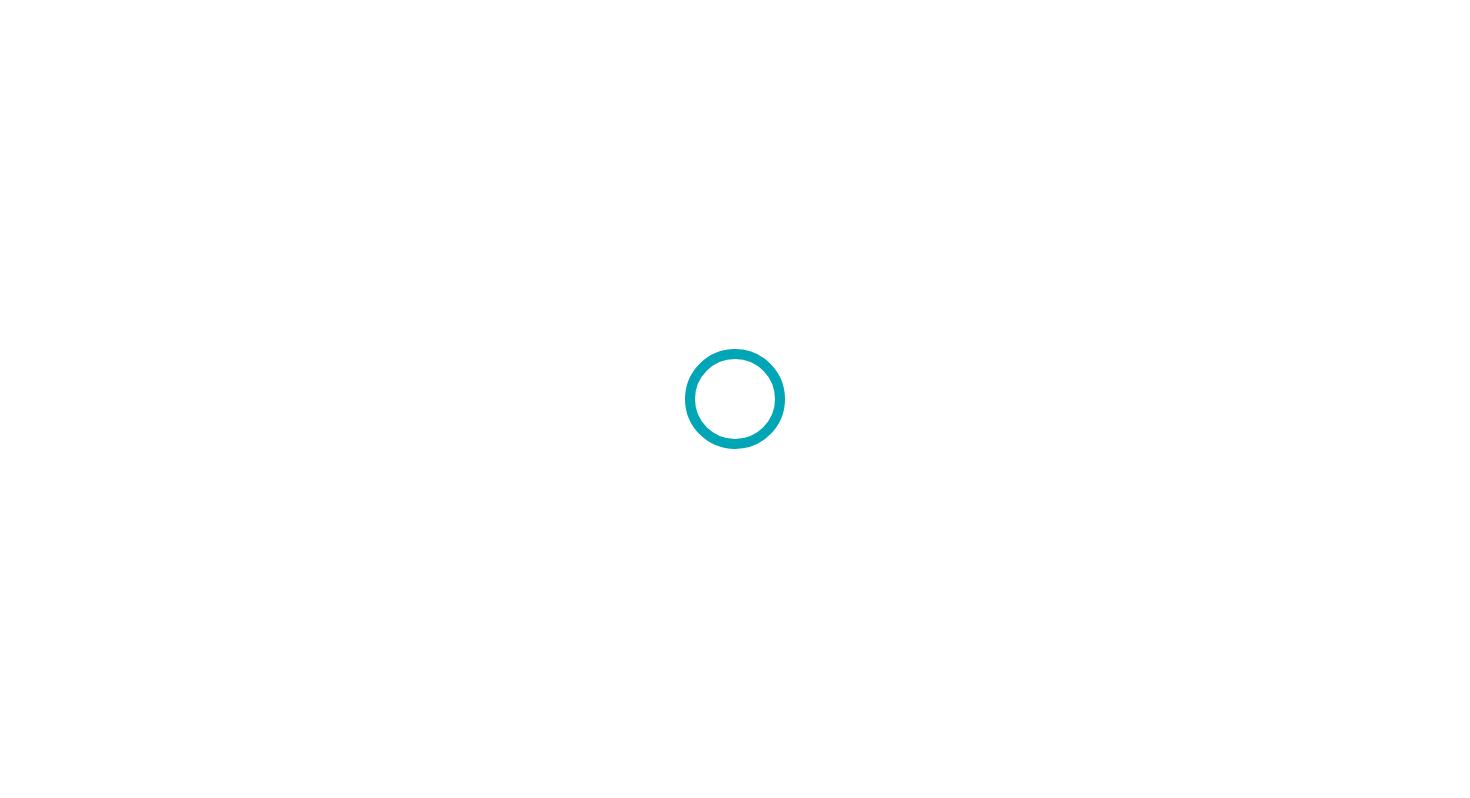 scroll, scrollTop: 0, scrollLeft: 0, axis: both 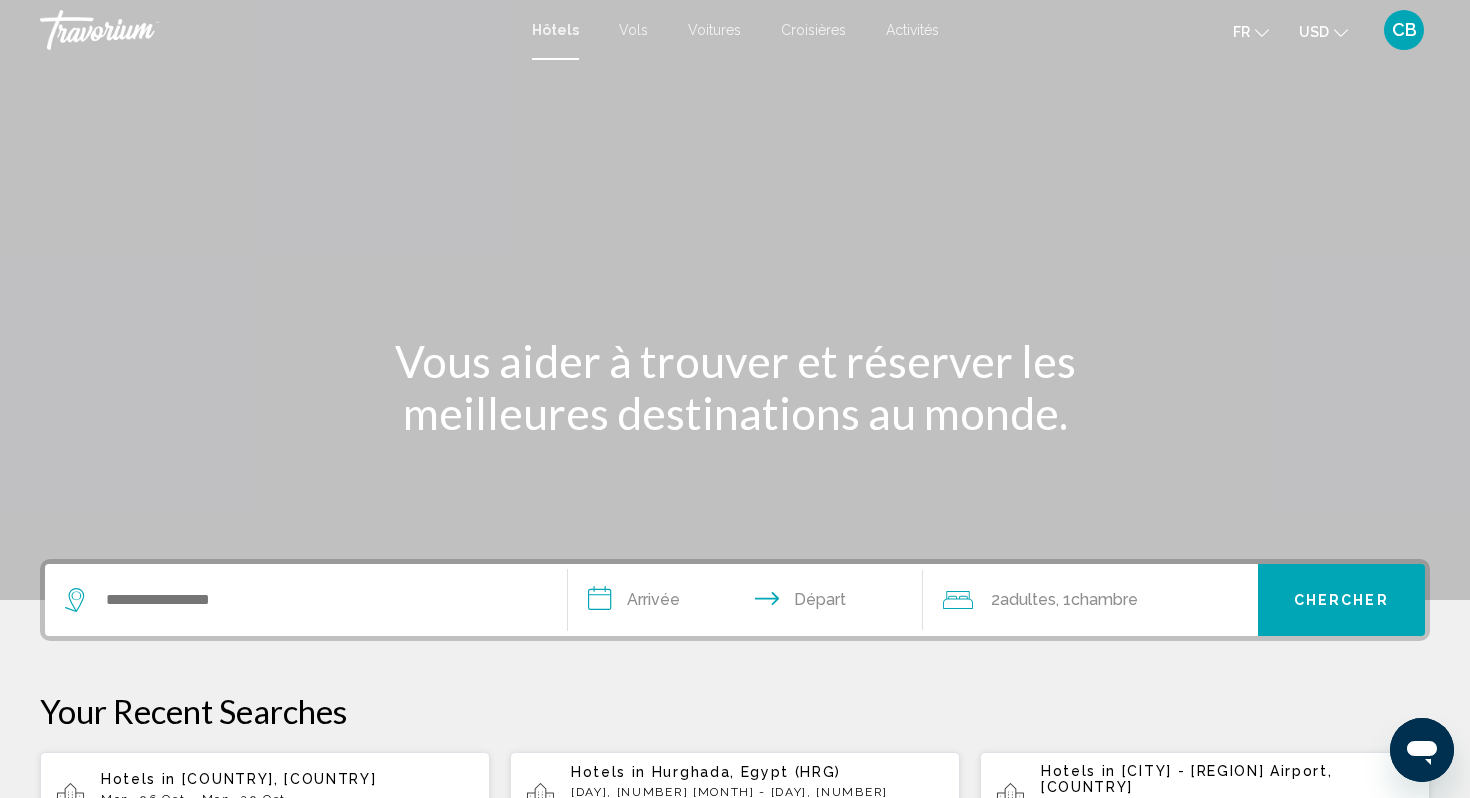 click on "USD" 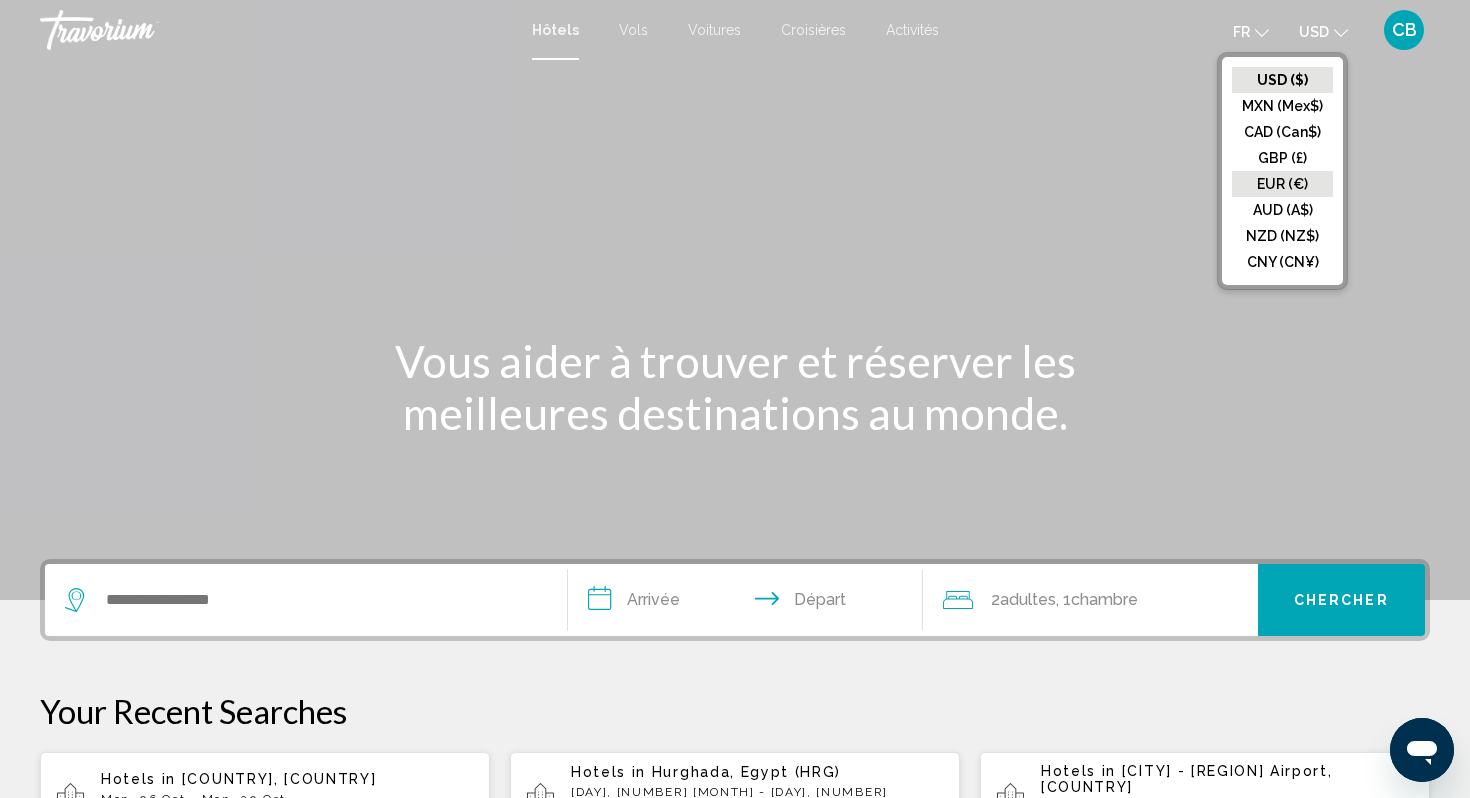 click on "EUR (€)" 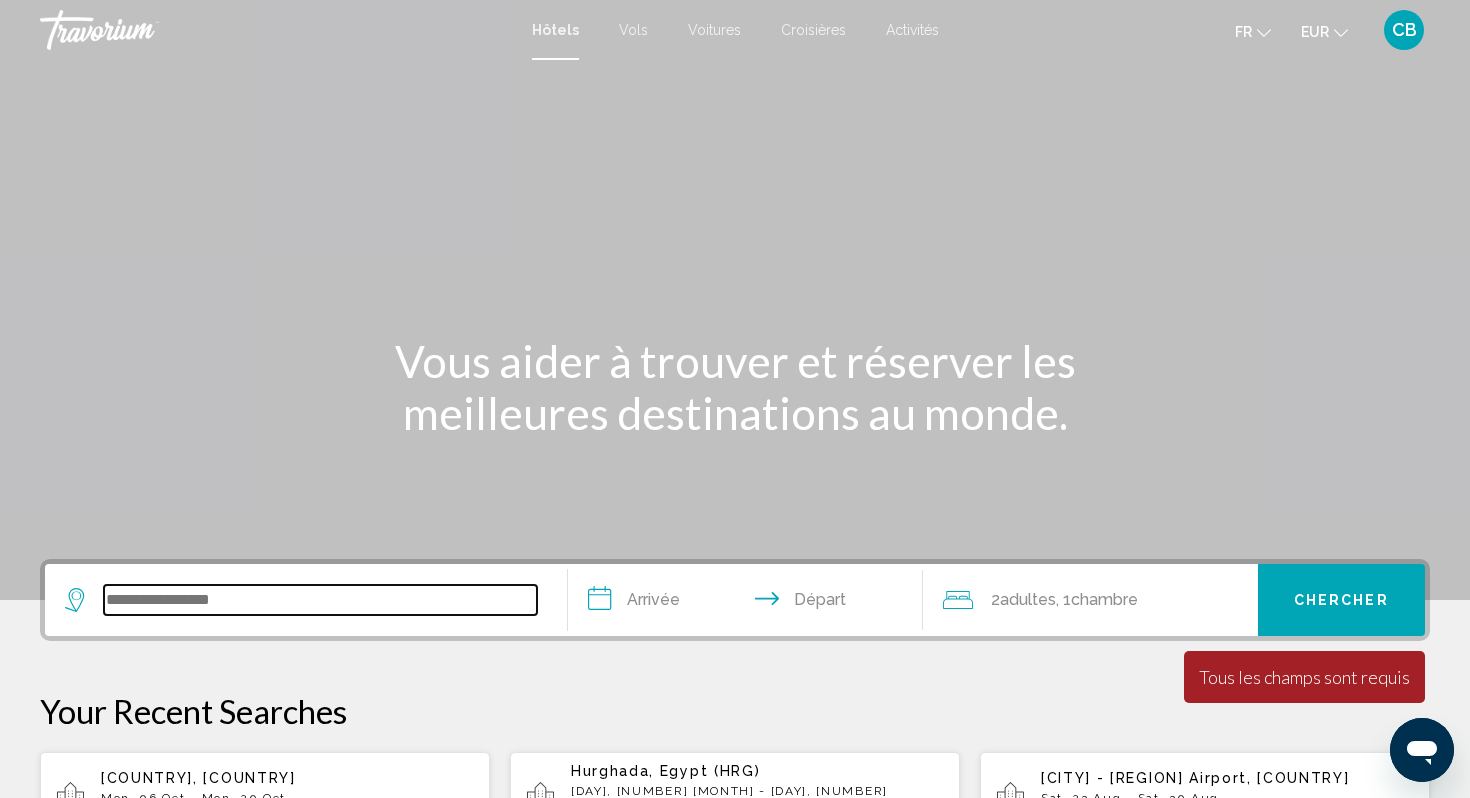 click at bounding box center [320, 600] 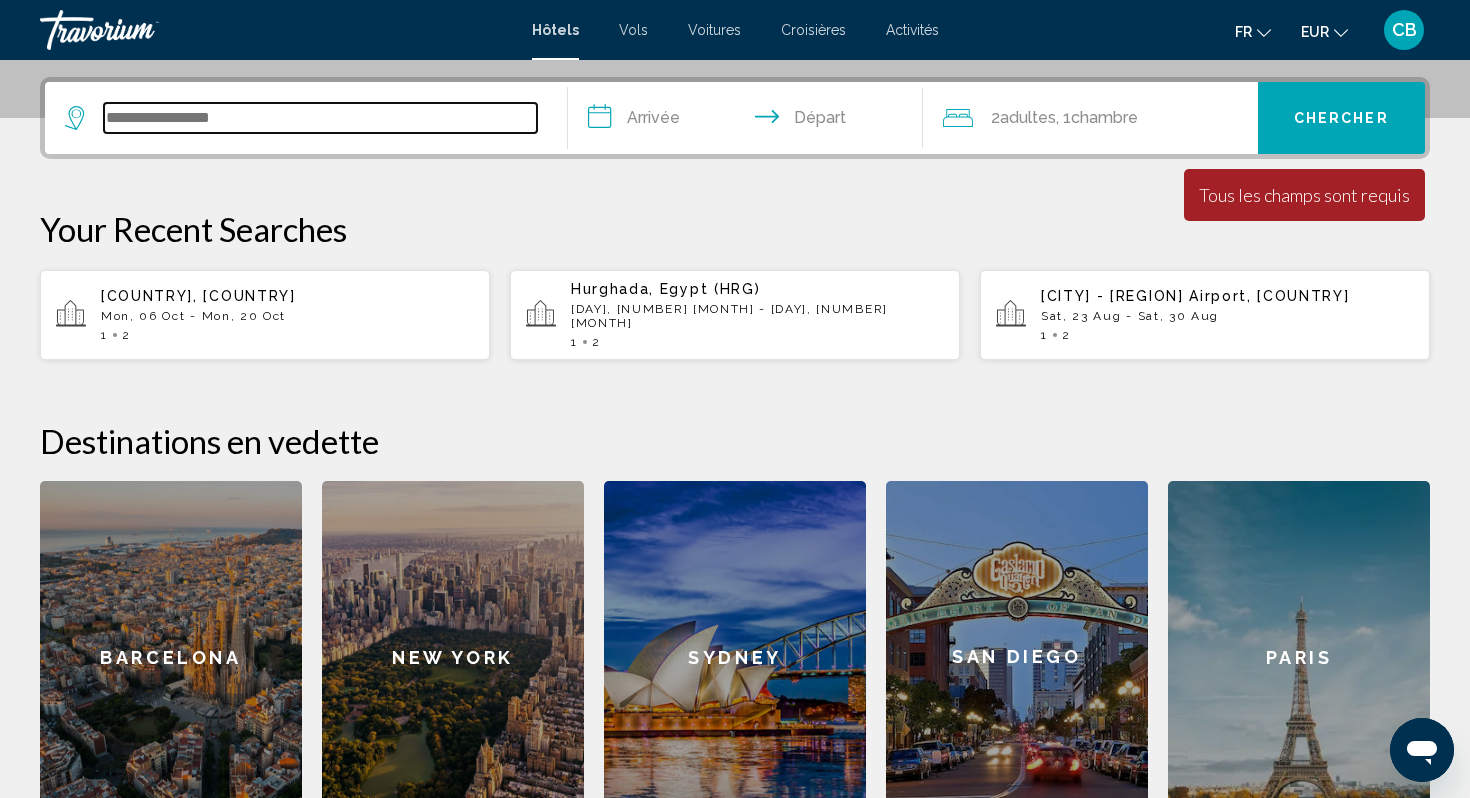 scroll, scrollTop: 494, scrollLeft: 0, axis: vertical 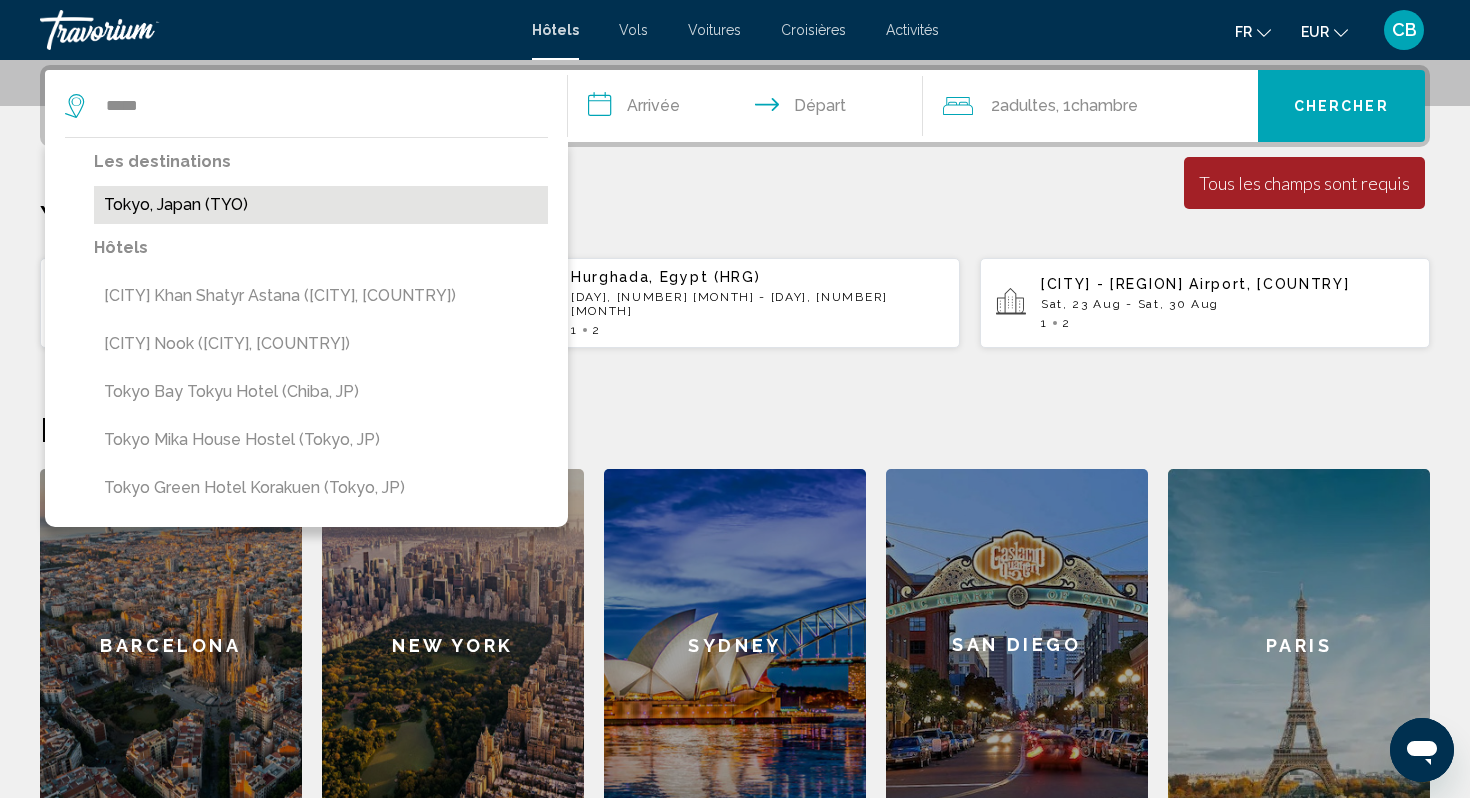 click on "Tokyo, Japan (TYO)" at bounding box center (321, 205) 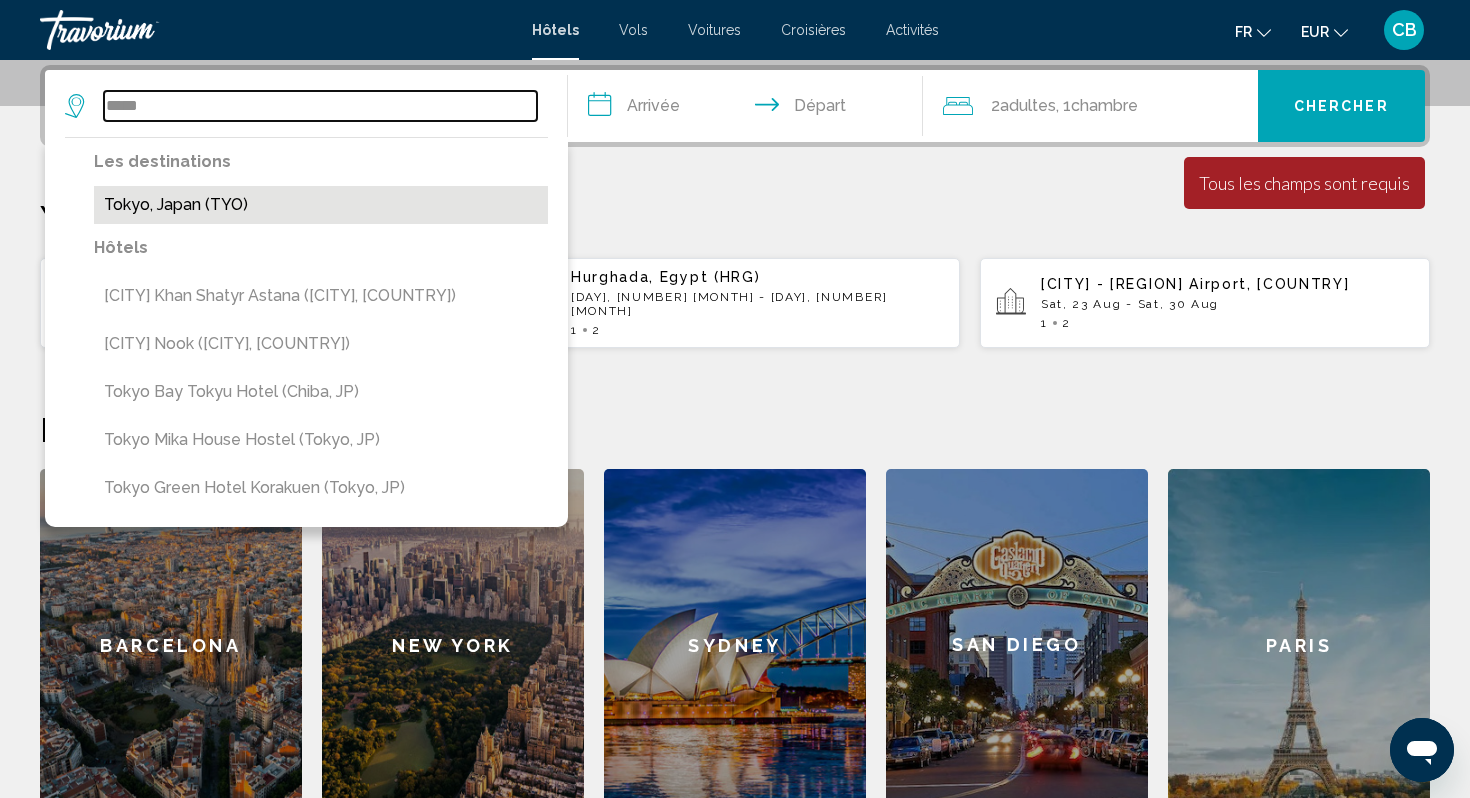type on "**********" 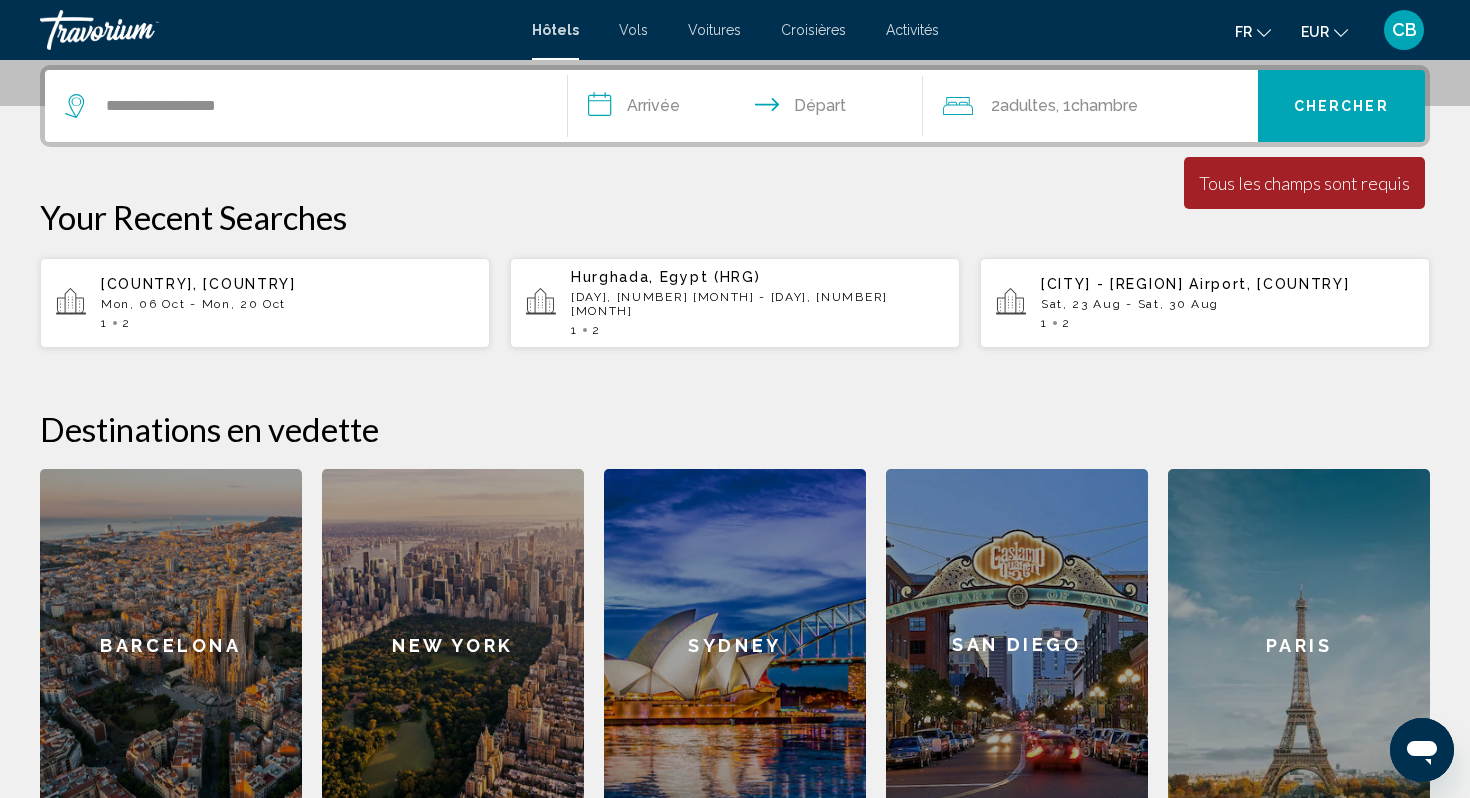 click on "**********" at bounding box center (749, 109) 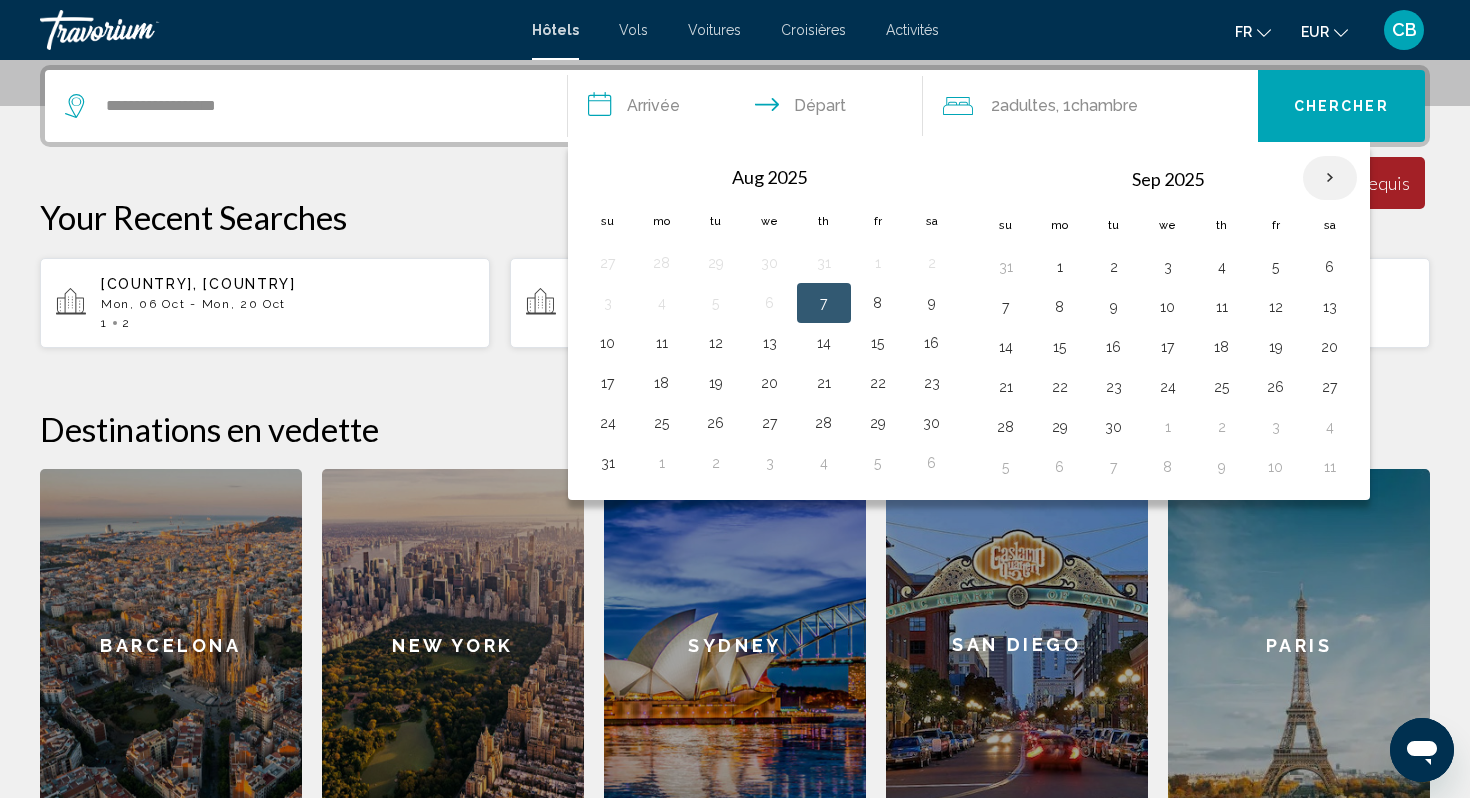 click at bounding box center [1330, 178] 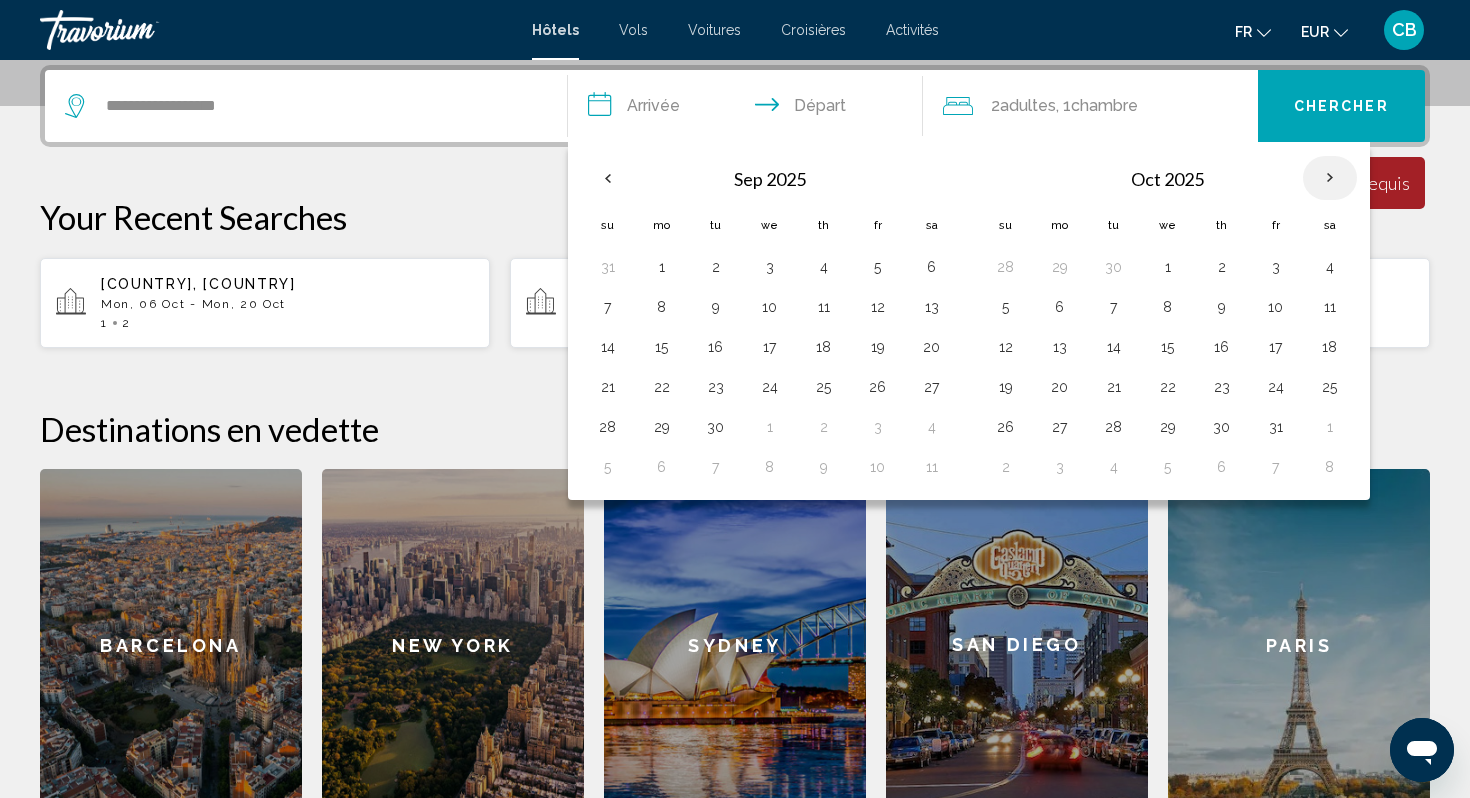 click at bounding box center (1330, 178) 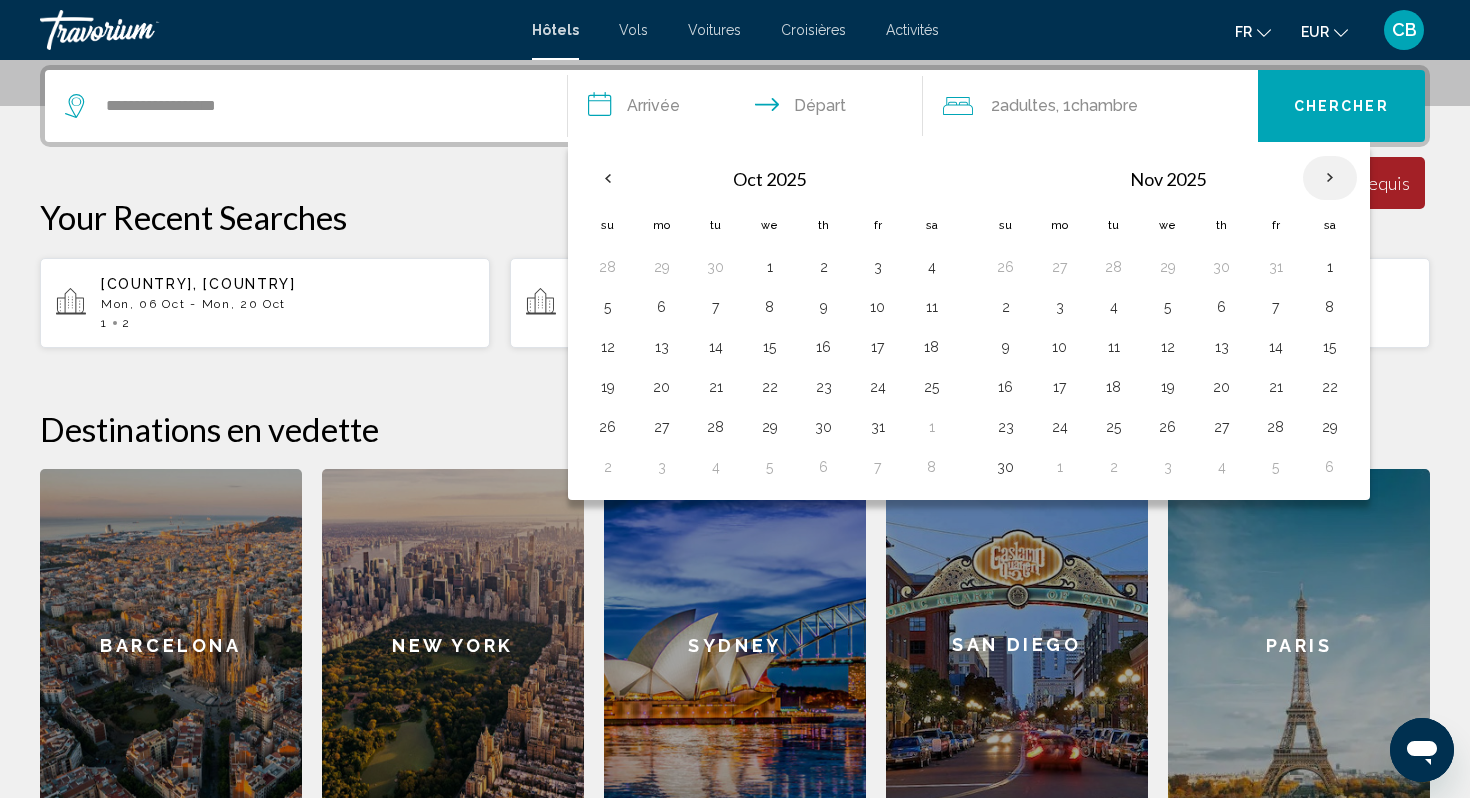 click at bounding box center [1330, 178] 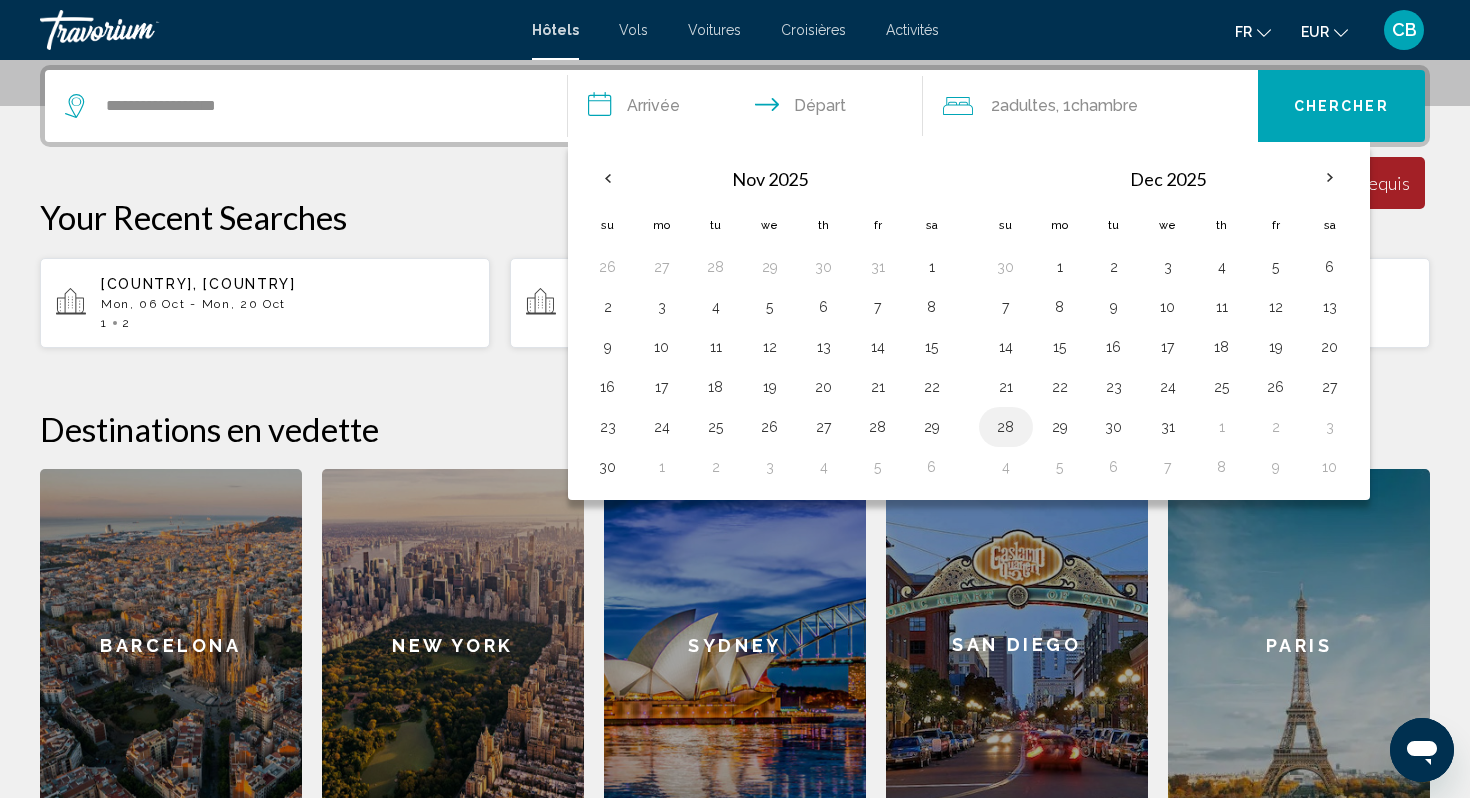 click on "28" at bounding box center (1006, 427) 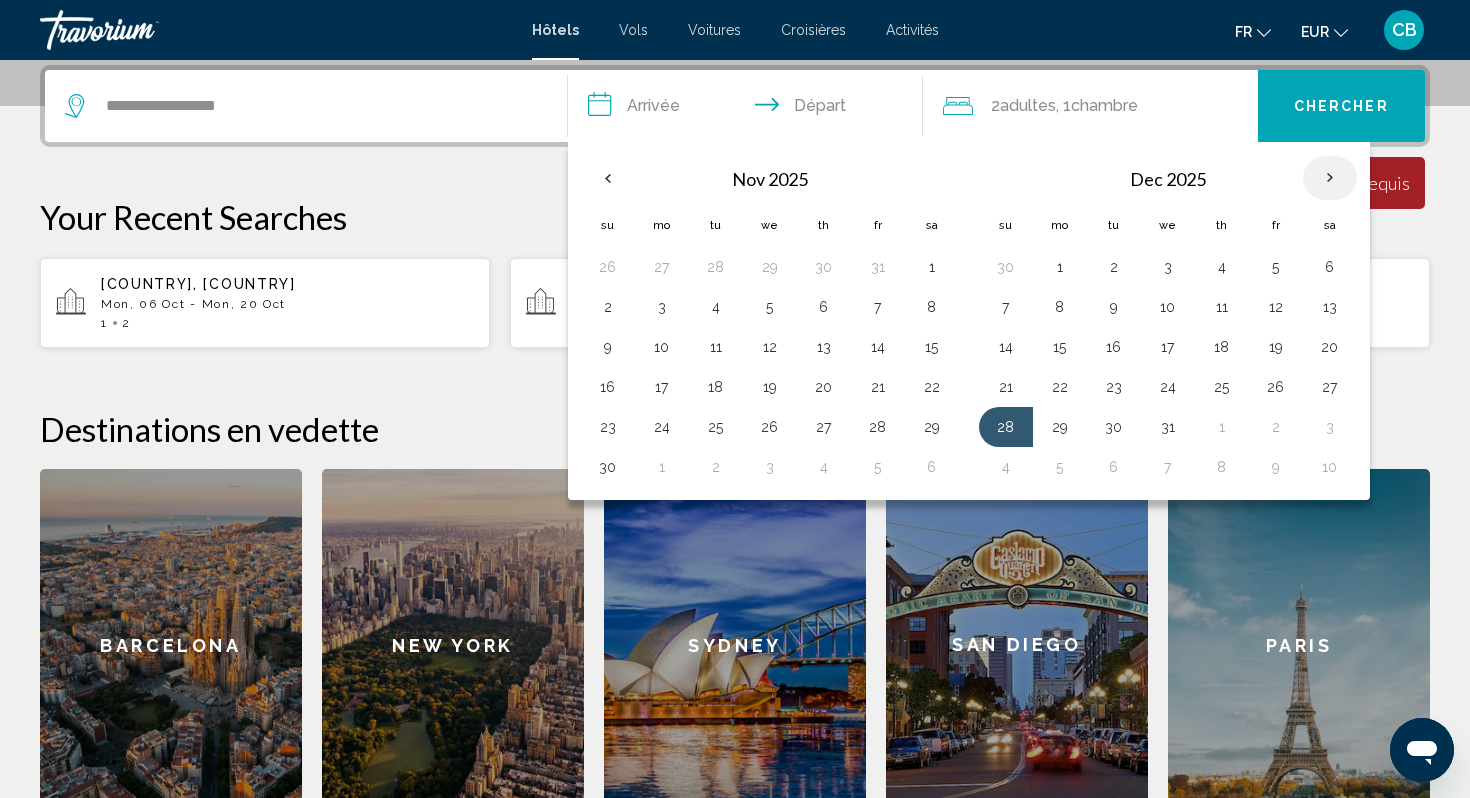 click at bounding box center [1330, 178] 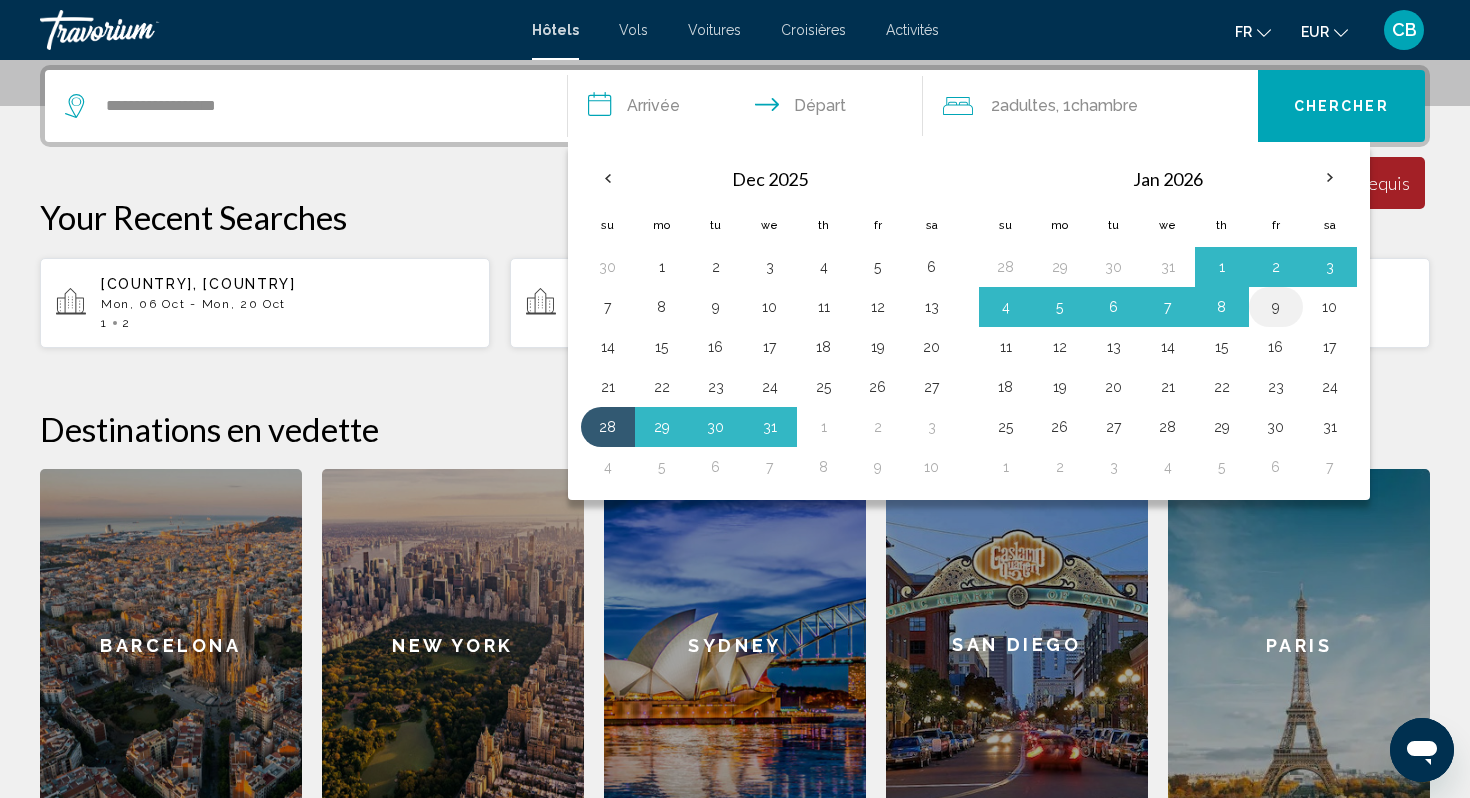 click on "9" at bounding box center (1276, 307) 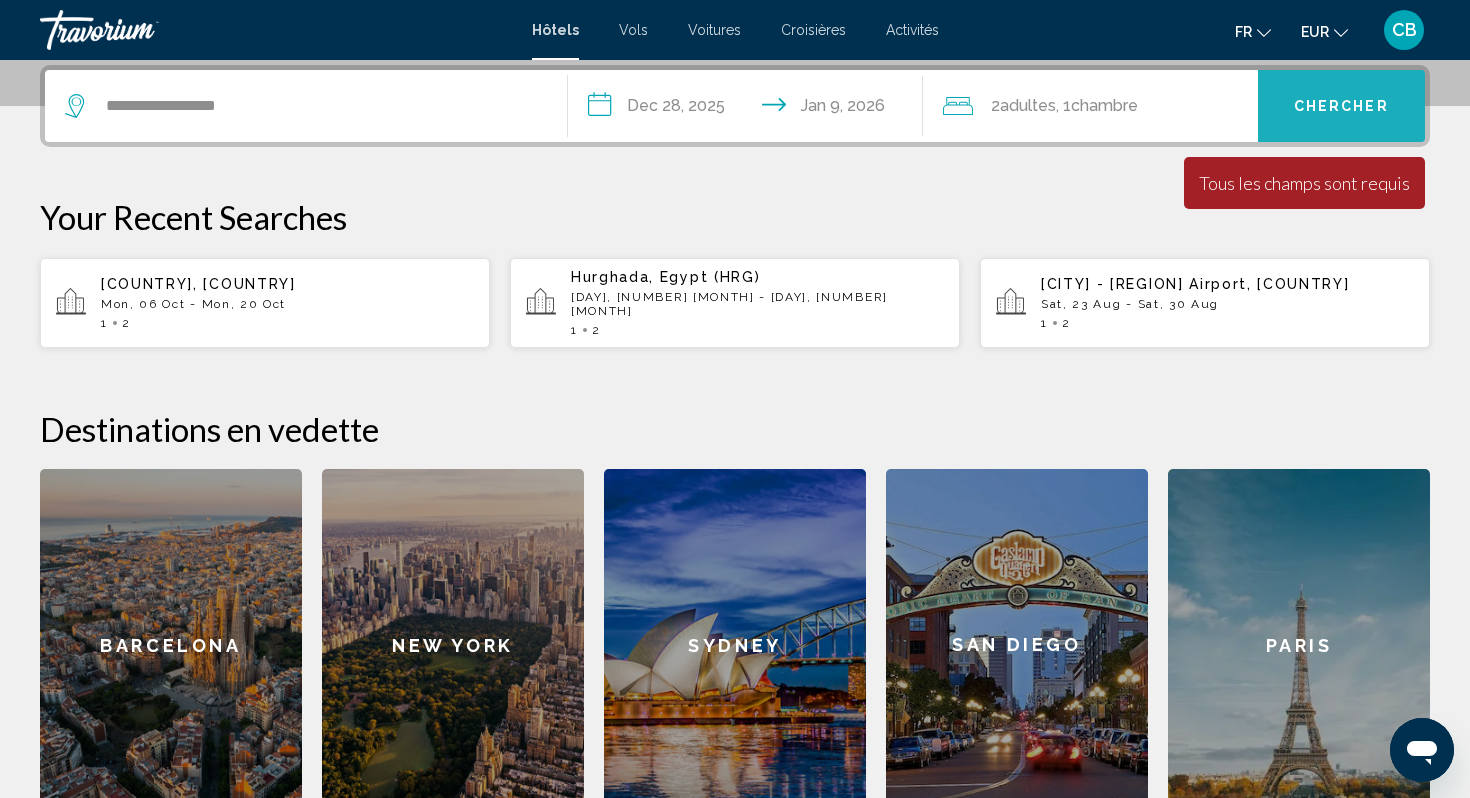 click on "Chercher" at bounding box center [1341, 107] 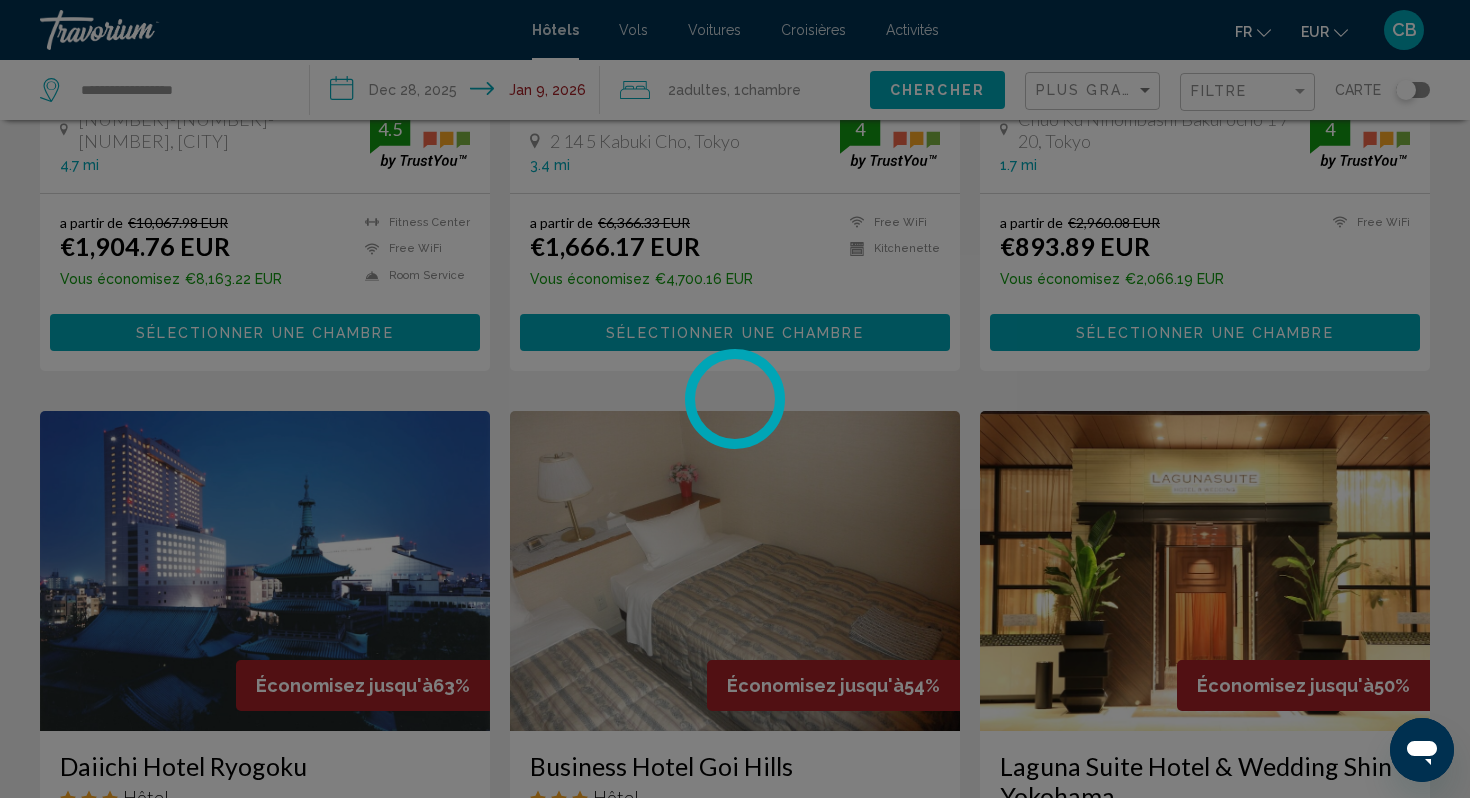 scroll, scrollTop: 0, scrollLeft: 0, axis: both 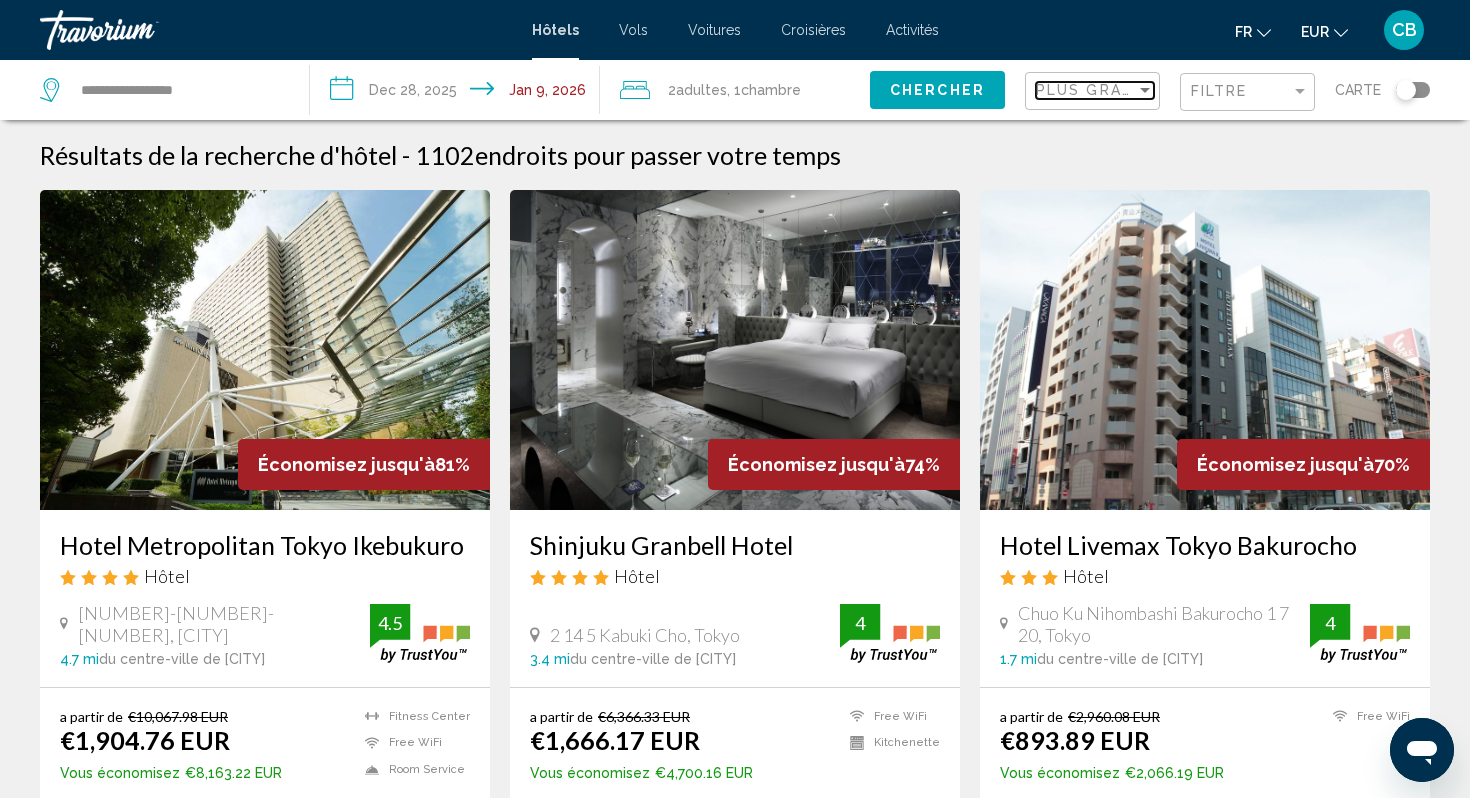 click on "Plus grandes économies" at bounding box center [1155, 90] 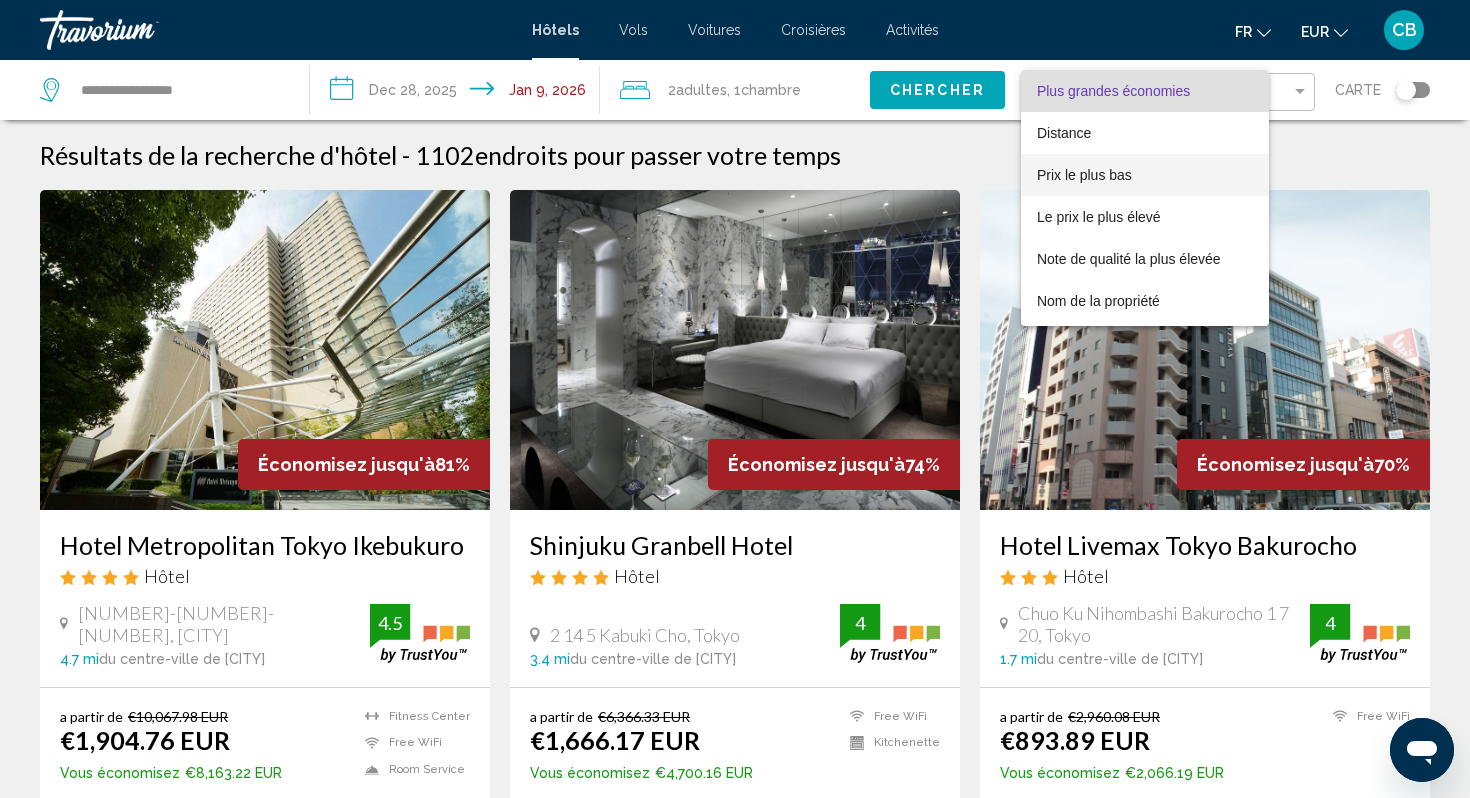 click on "Prix le plus bas" at bounding box center [1084, 175] 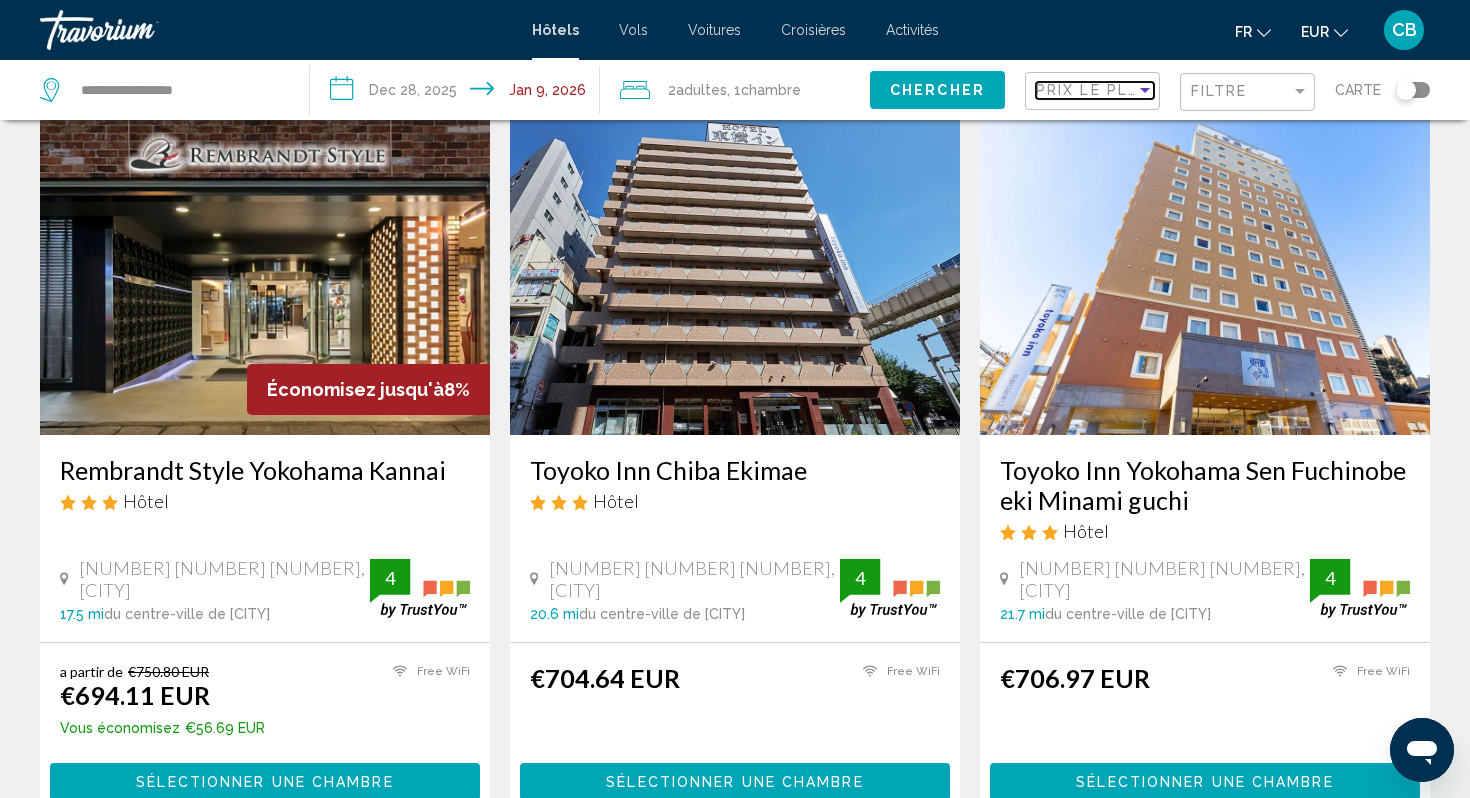 scroll, scrollTop: 2316, scrollLeft: 0, axis: vertical 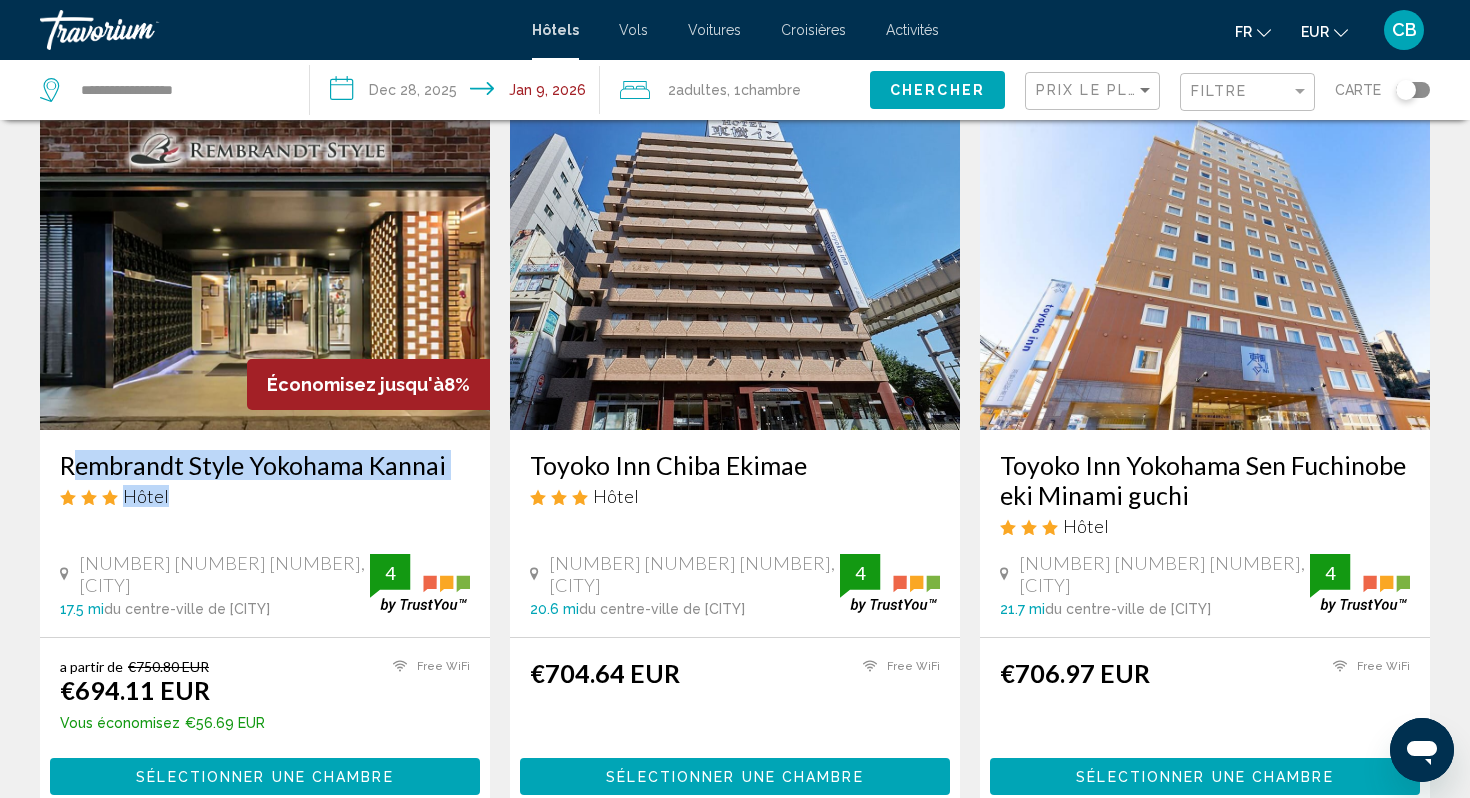 drag, startPoint x: 40, startPoint y: 394, endPoint x: 492, endPoint y: 417, distance: 452.5848 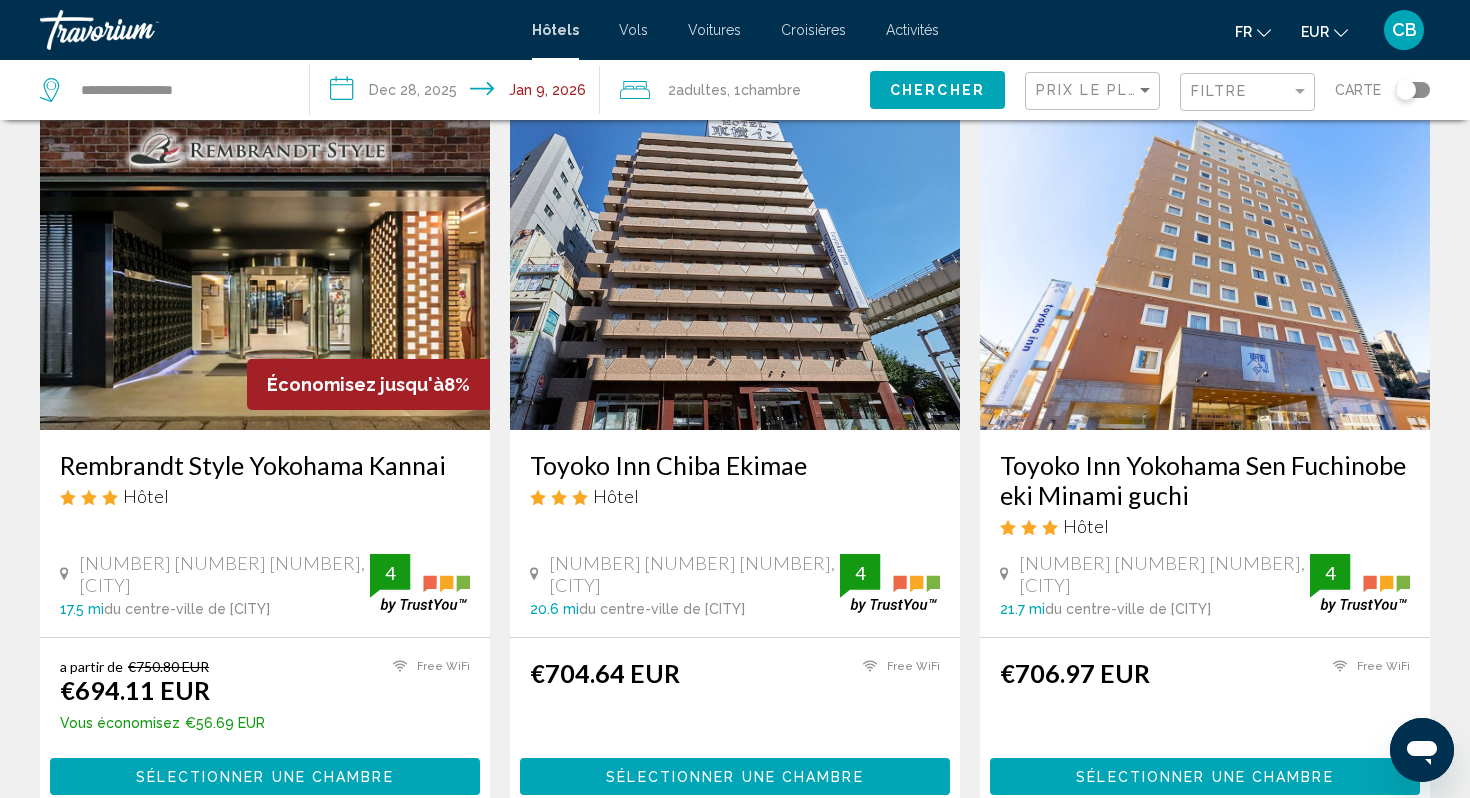 click on "Rembrandt Style Yokohama Kannai Hôtel [NUMBER] [NUMBER] [NUMBER], [CITY] [NUMBER] [NUMBER] du centre-ville de [CITY] de l'hôtel [NUMBER]" at bounding box center (265, 533) 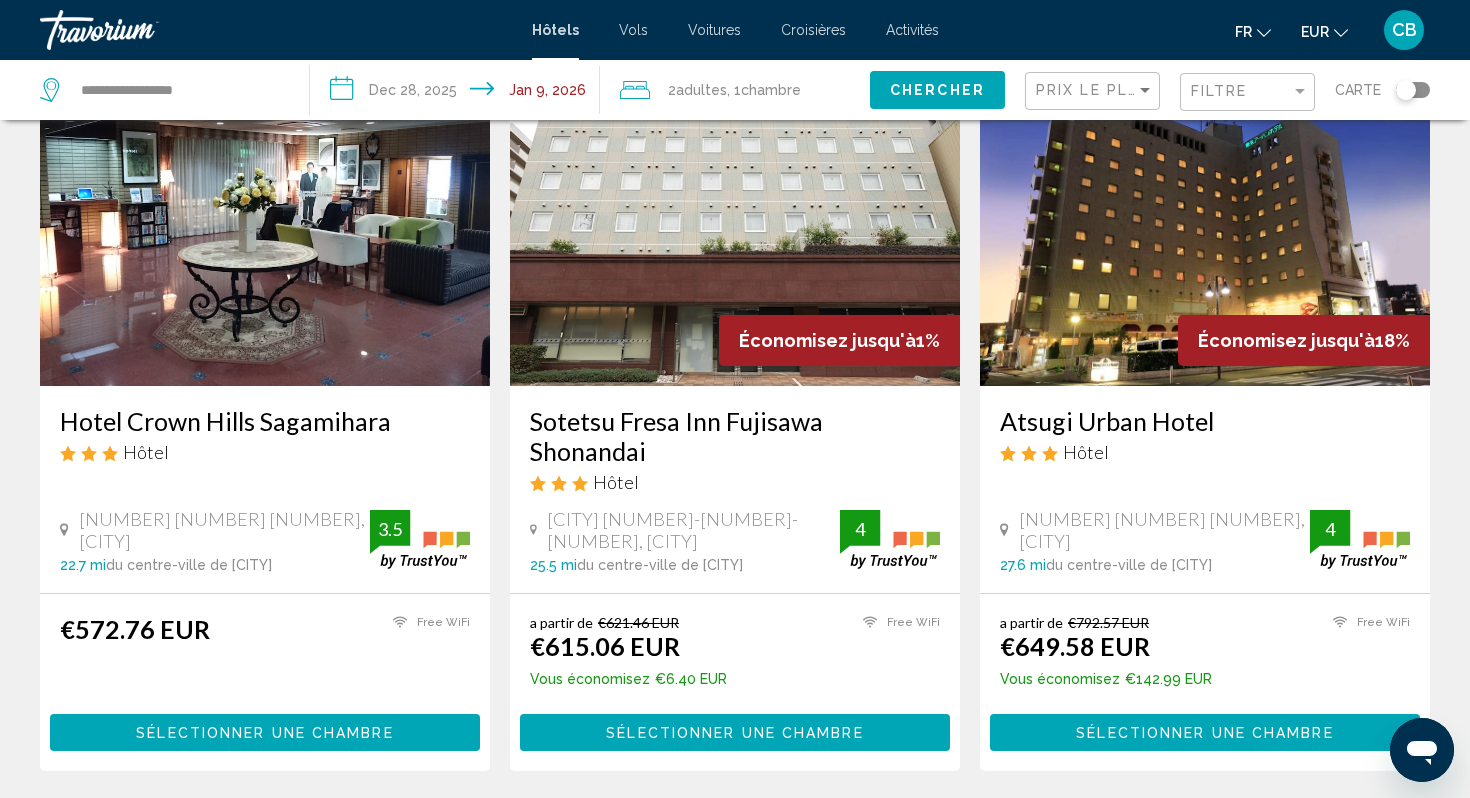 scroll, scrollTop: 128, scrollLeft: 0, axis: vertical 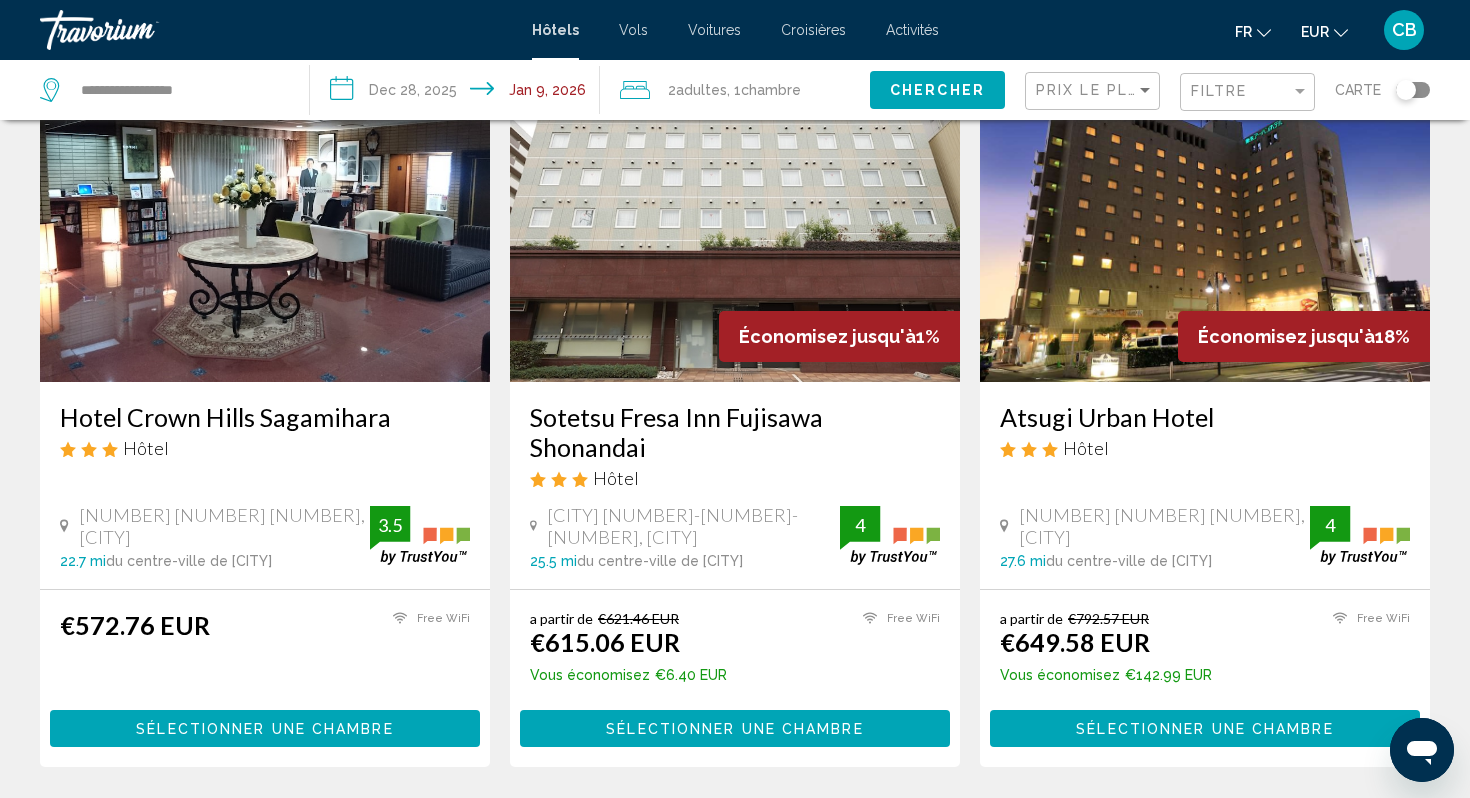 drag, startPoint x: 995, startPoint y: 418, endPoint x: 1240, endPoint y: 417, distance: 245.00204 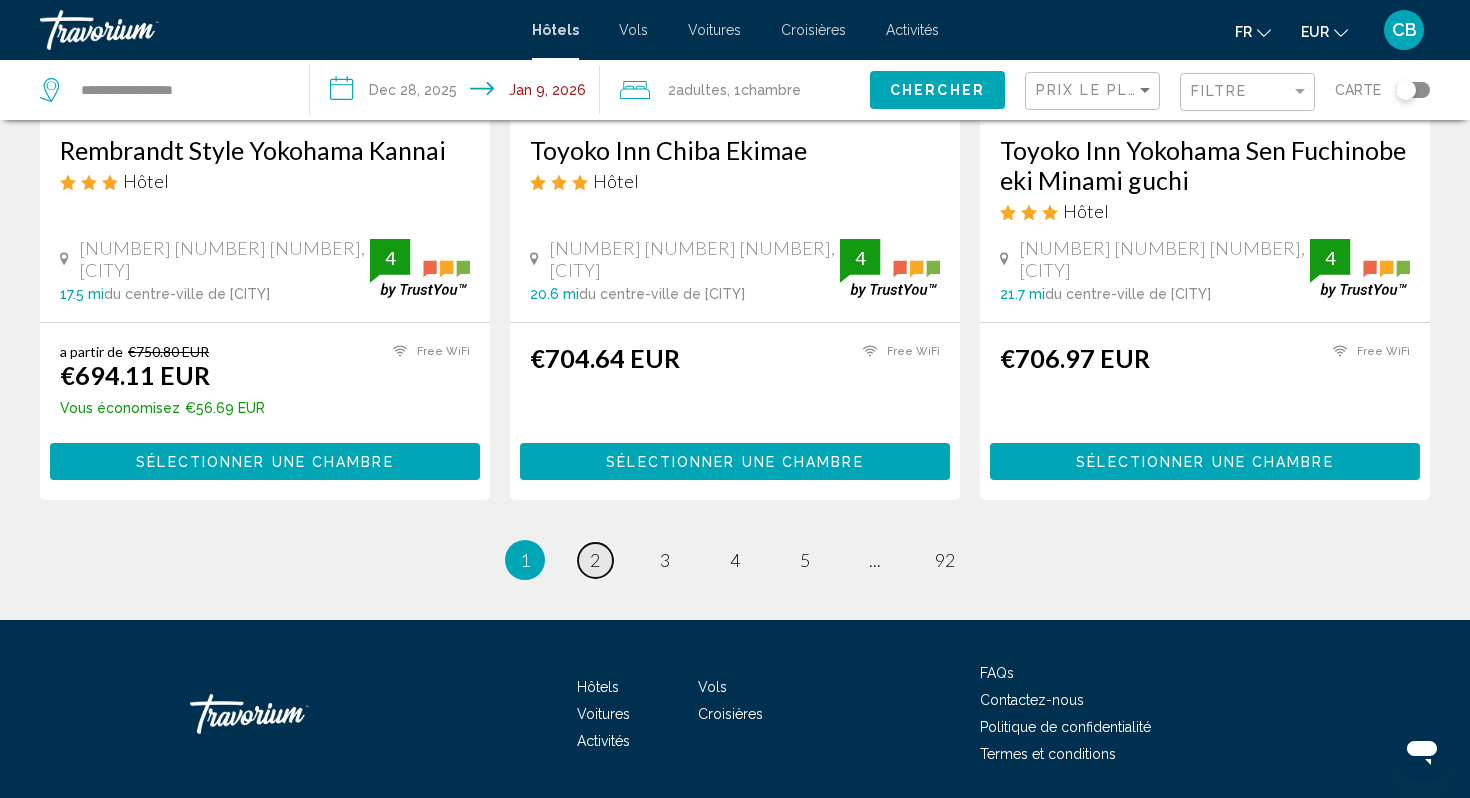 click on "2" at bounding box center (595, 560) 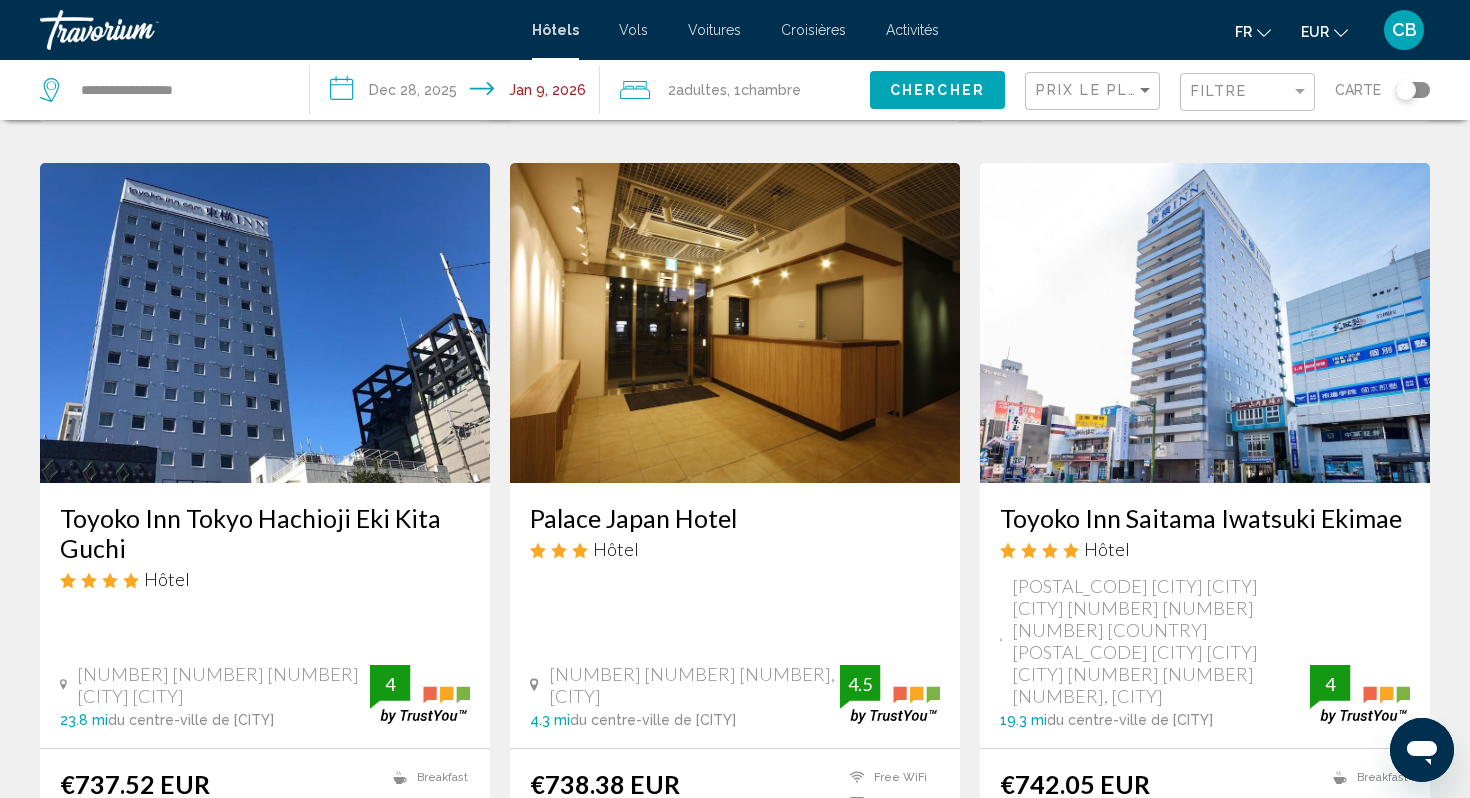 scroll, scrollTop: 2259, scrollLeft: 0, axis: vertical 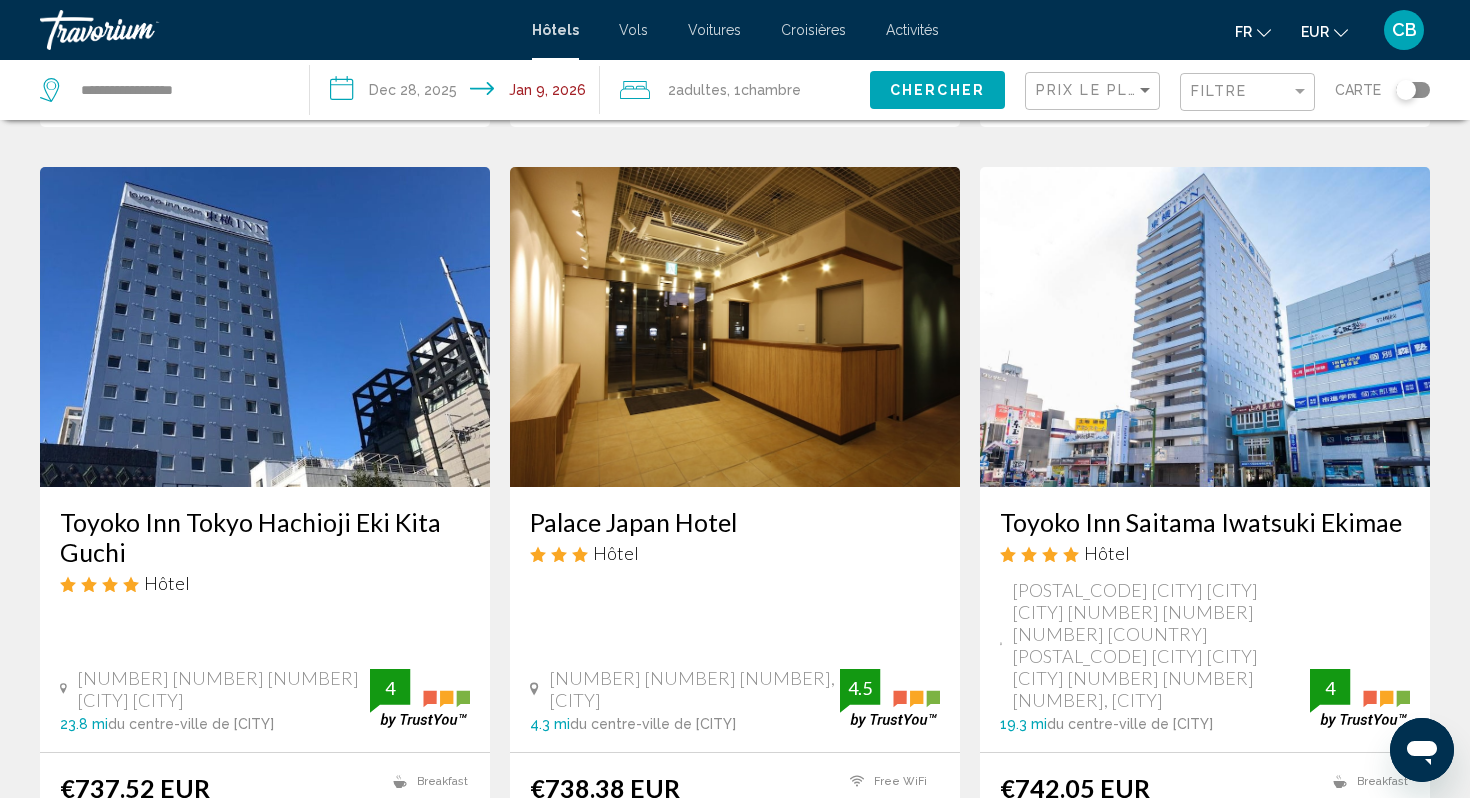 drag, startPoint x: 514, startPoint y: 523, endPoint x: 757, endPoint y: 512, distance: 243.24884 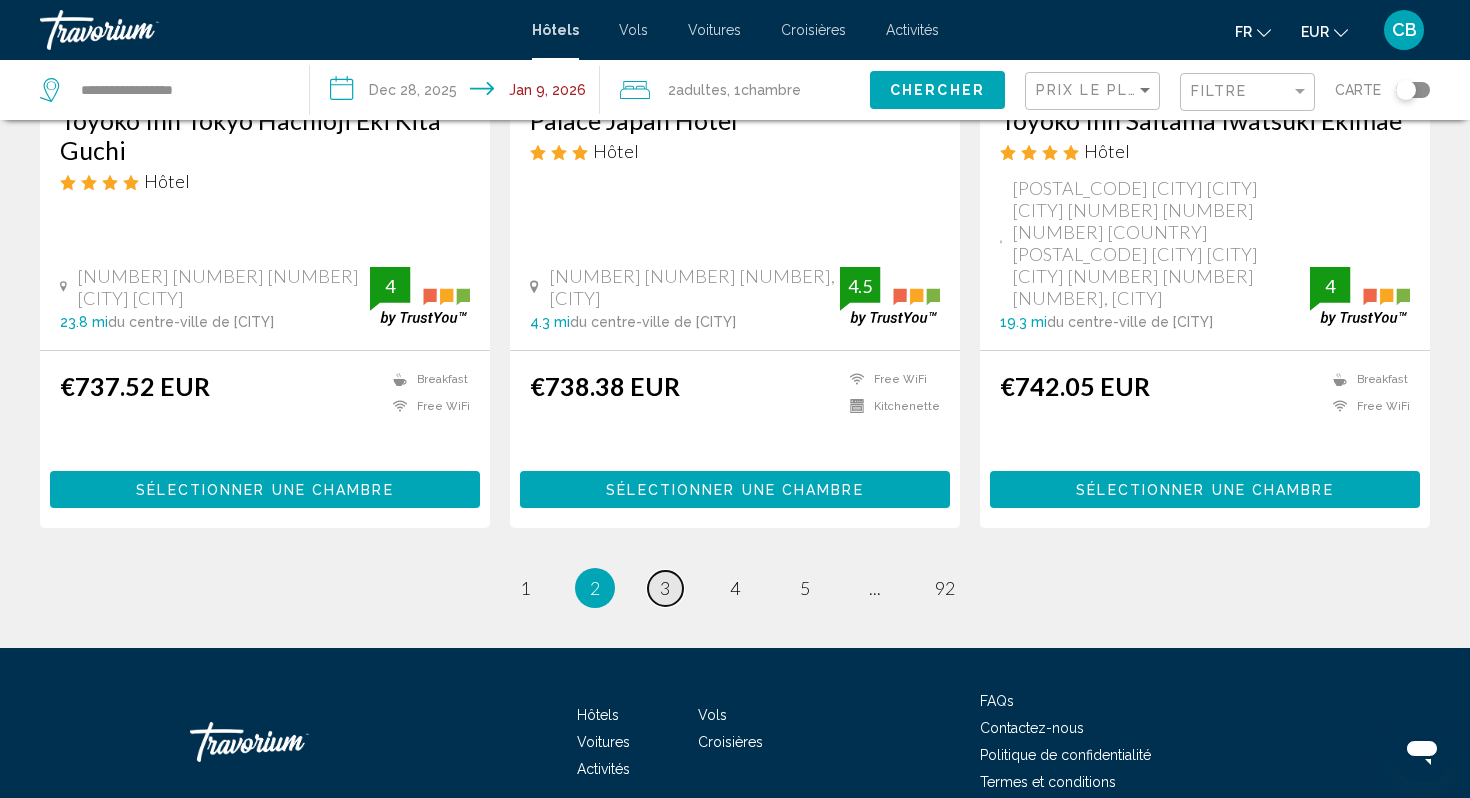 click on "3" at bounding box center [665, 588] 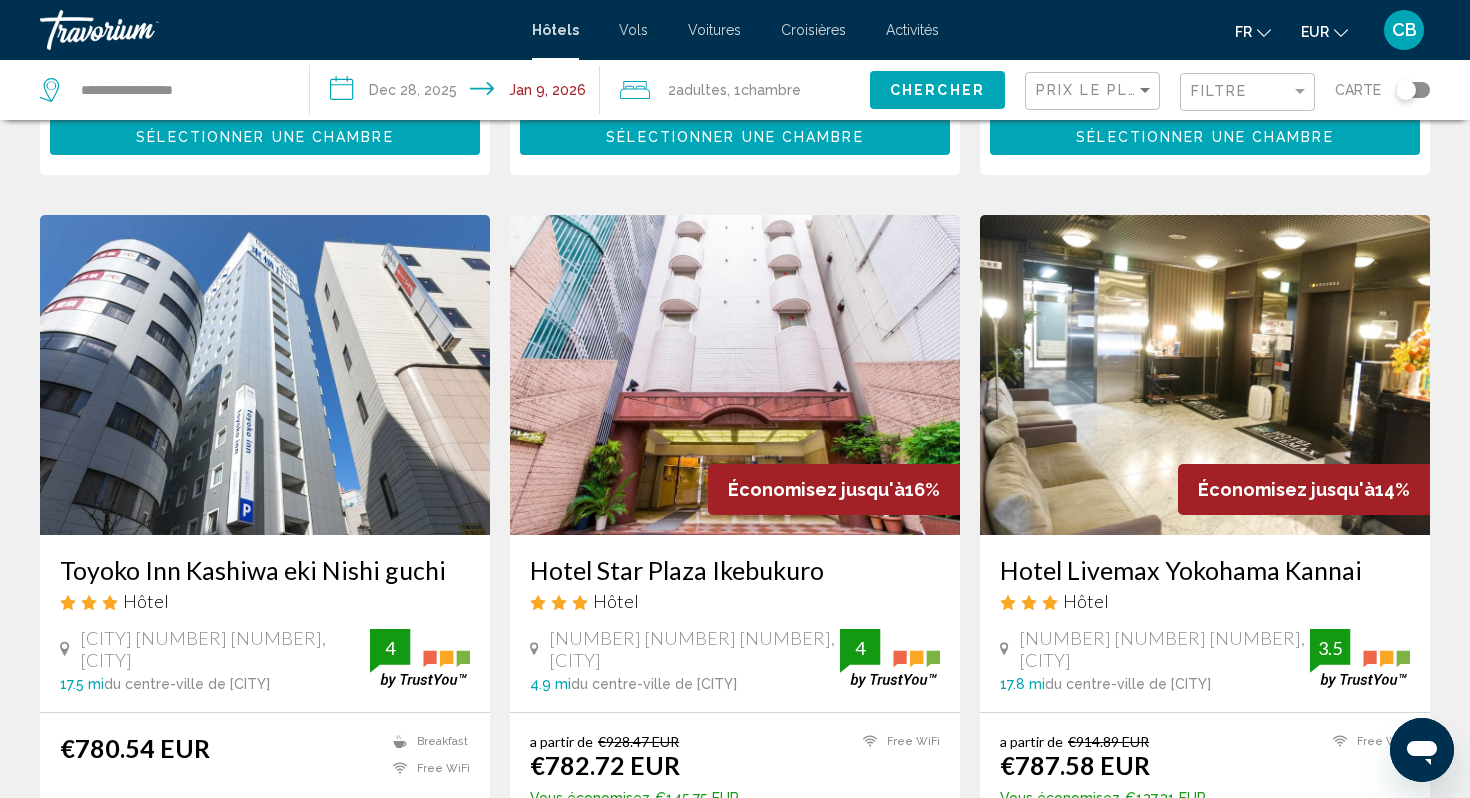 scroll, scrollTop: 2175, scrollLeft: 0, axis: vertical 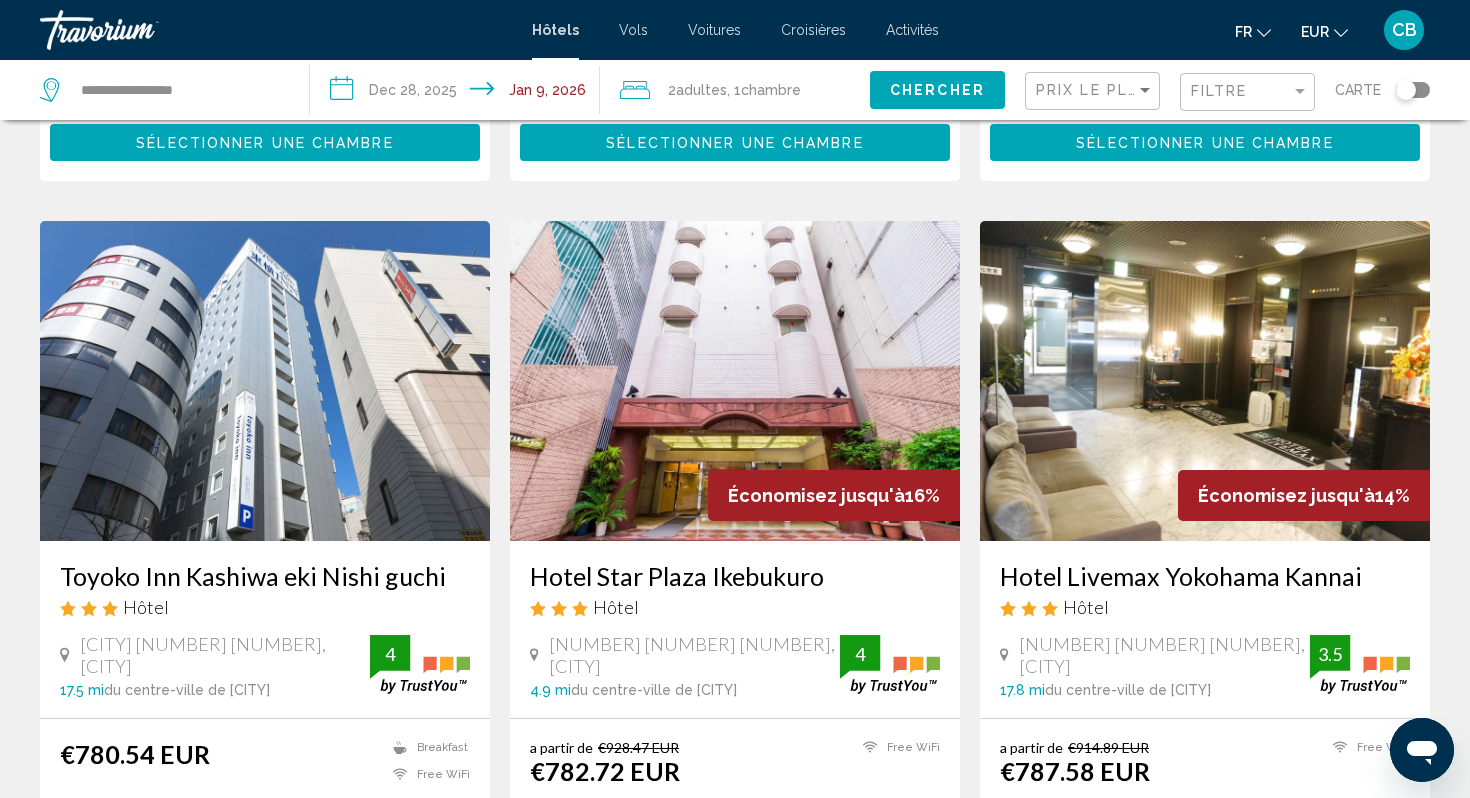 drag, startPoint x: 522, startPoint y: 572, endPoint x: 861, endPoint y: 568, distance: 339.0236 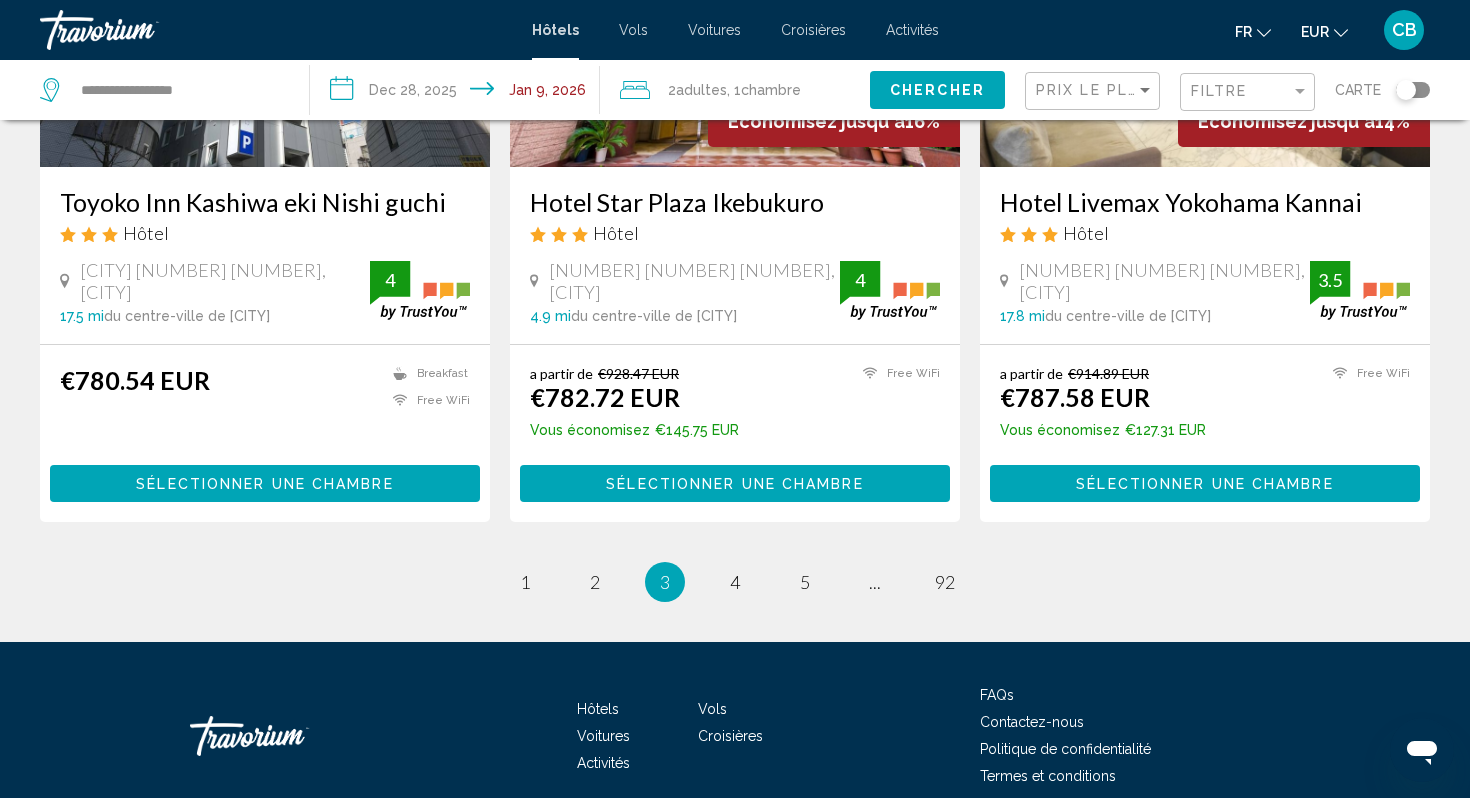 scroll, scrollTop: 2532, scrollLeft: 0, axis: vertical 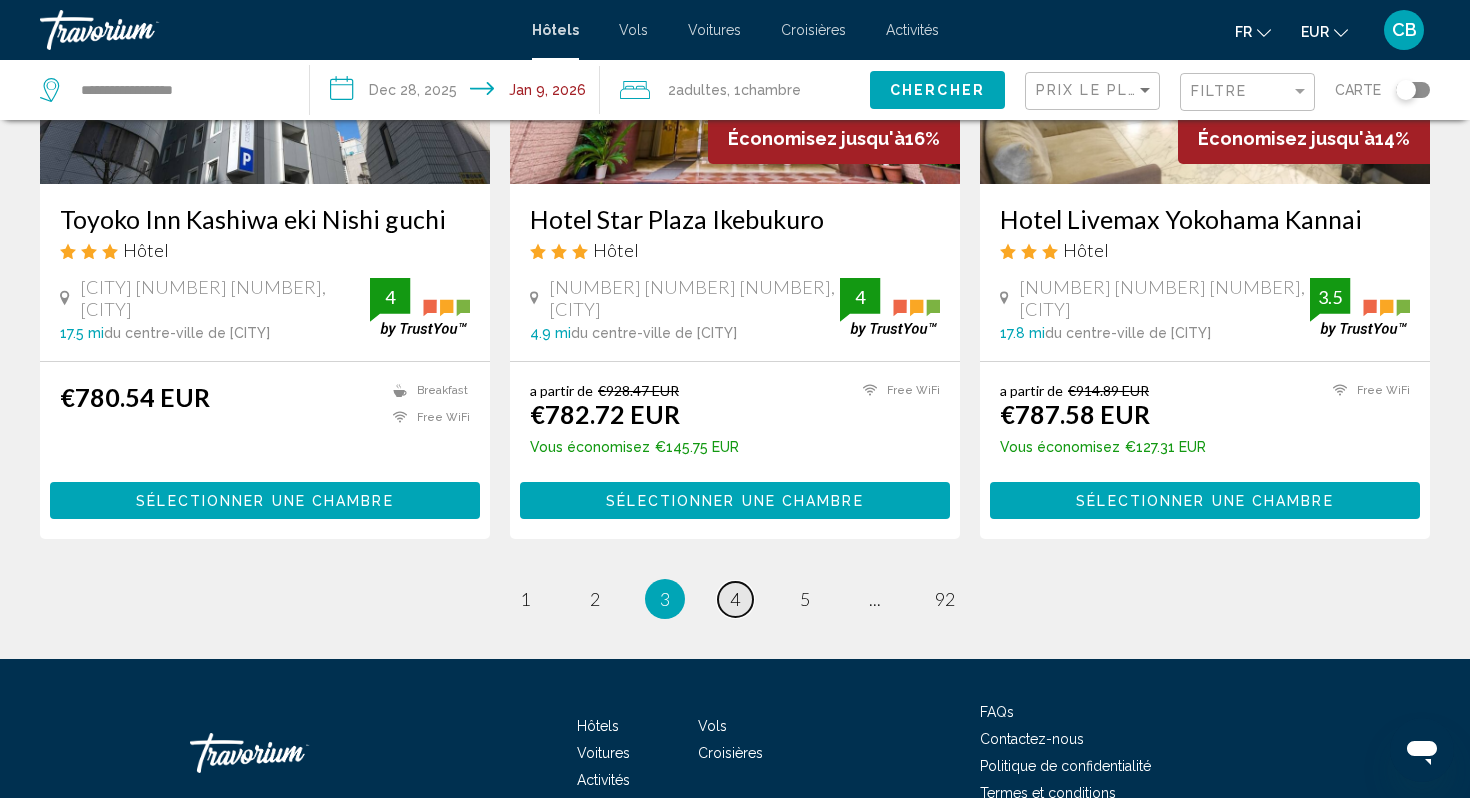 click on "page  4" at bounding box center [735, 599] 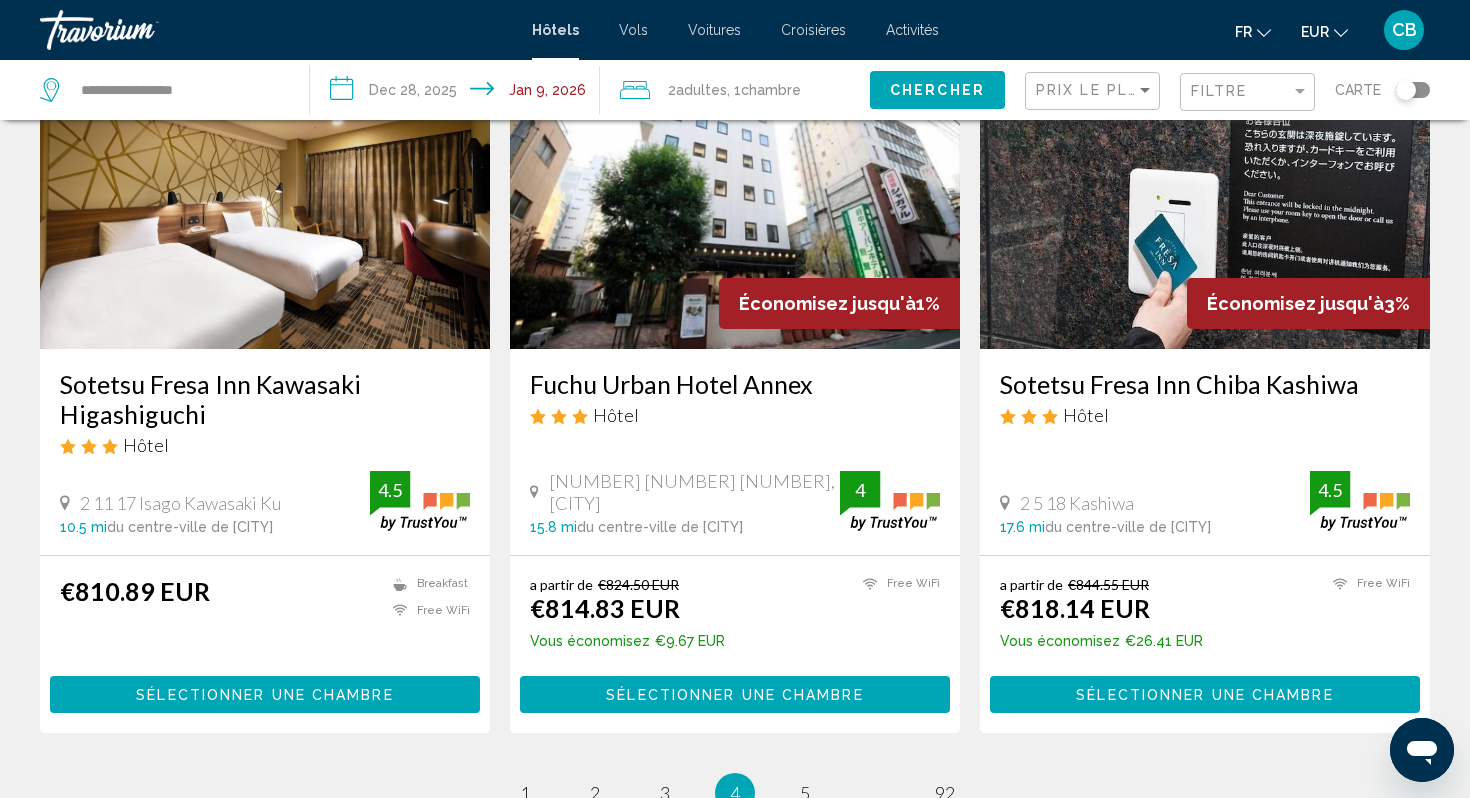 scroll, scrollTop: 2400, scrollLeft: 0, axis: vertical 